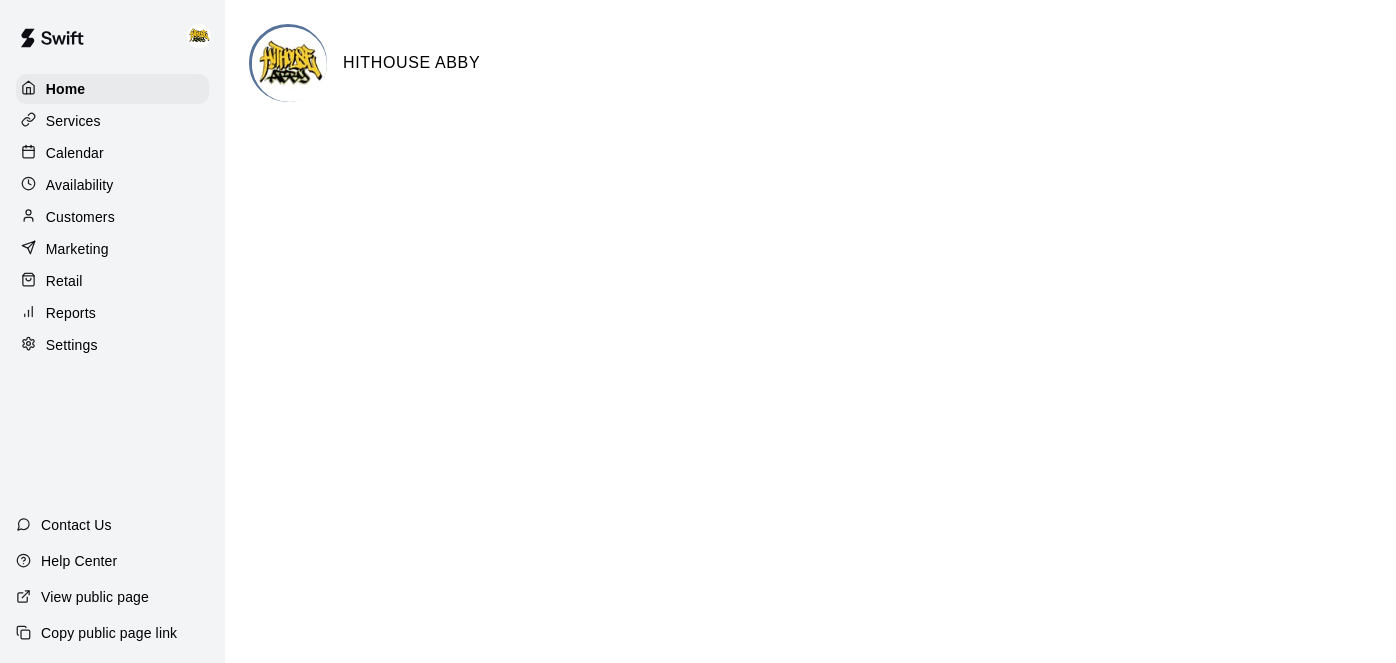 scroll, scrollTop: 0, scrollLeft: 0, axis: both 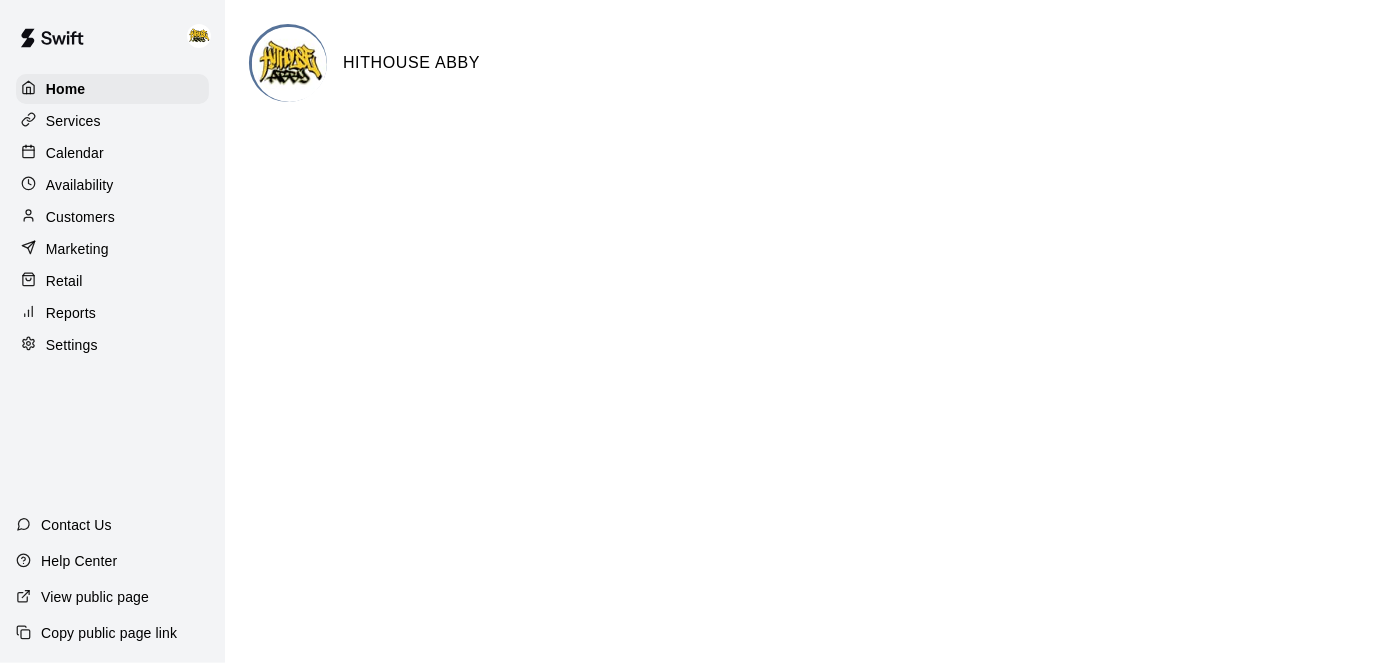 click on "Calendar" at bounding box center (112, 153) 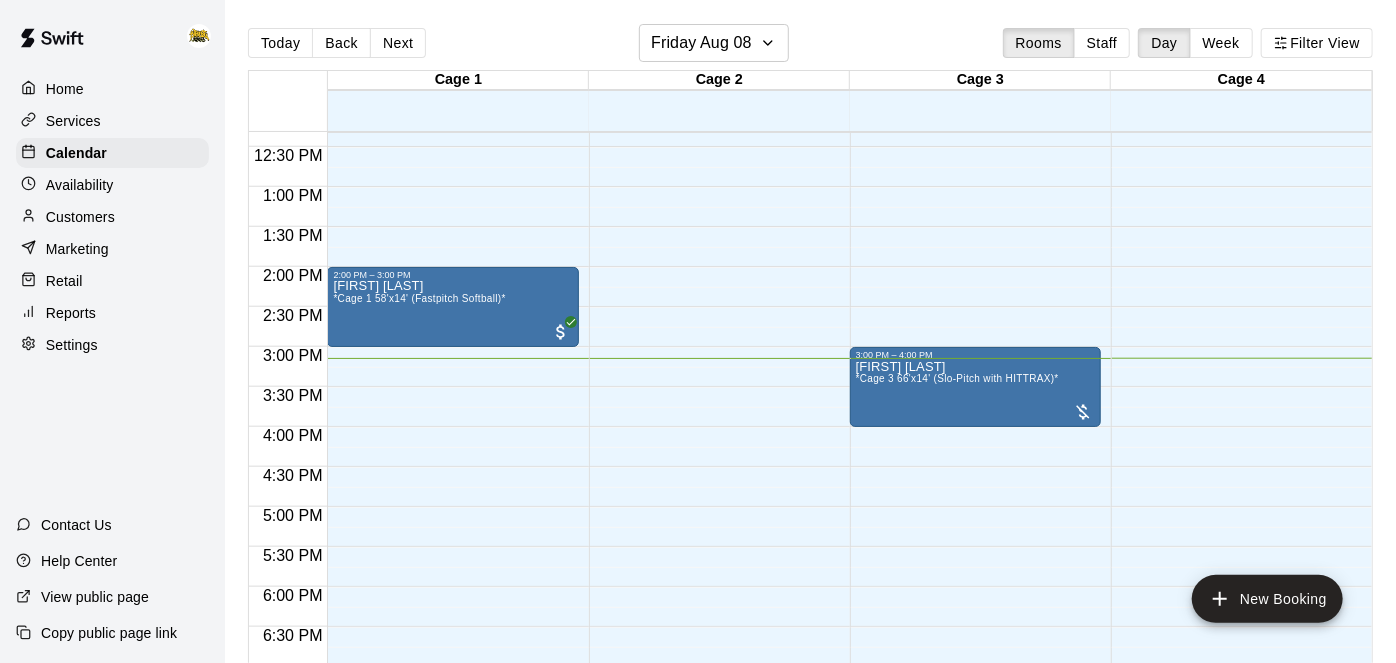 scroll, scrollTop: 1366, scrollLeft: 0, axis: vertical 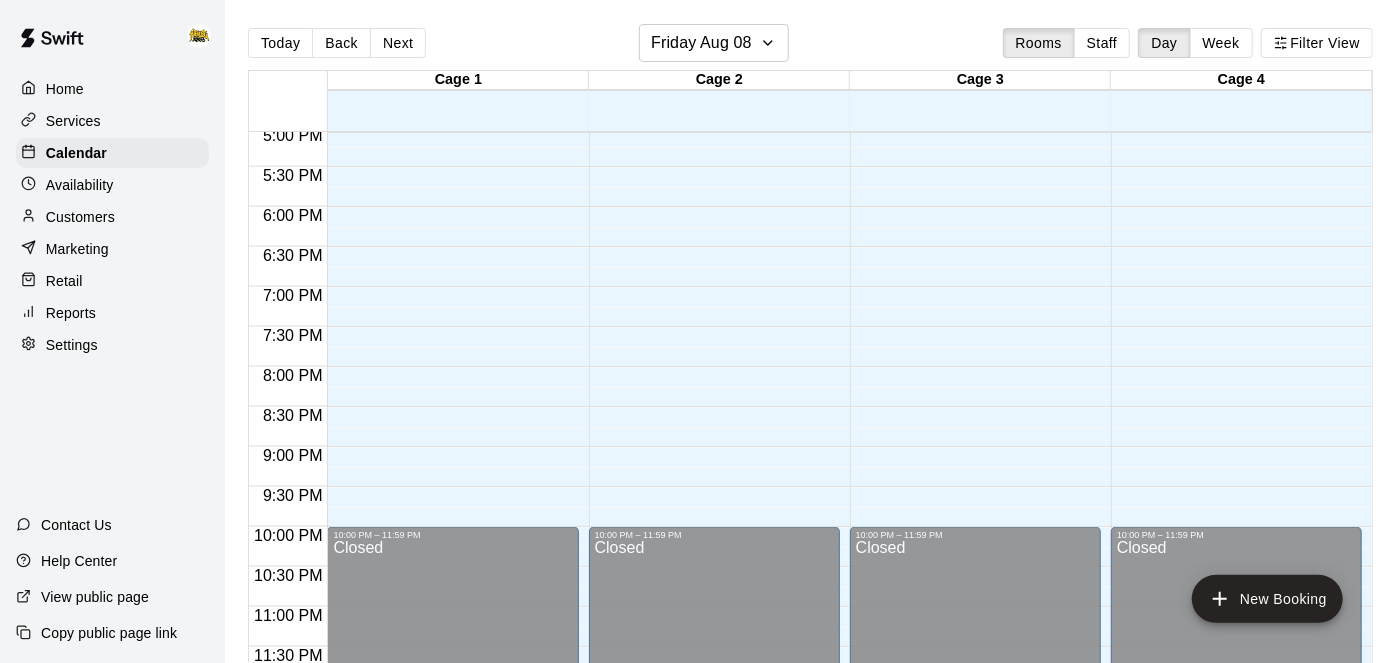 click on "Services" at bounding box center [73, 121] 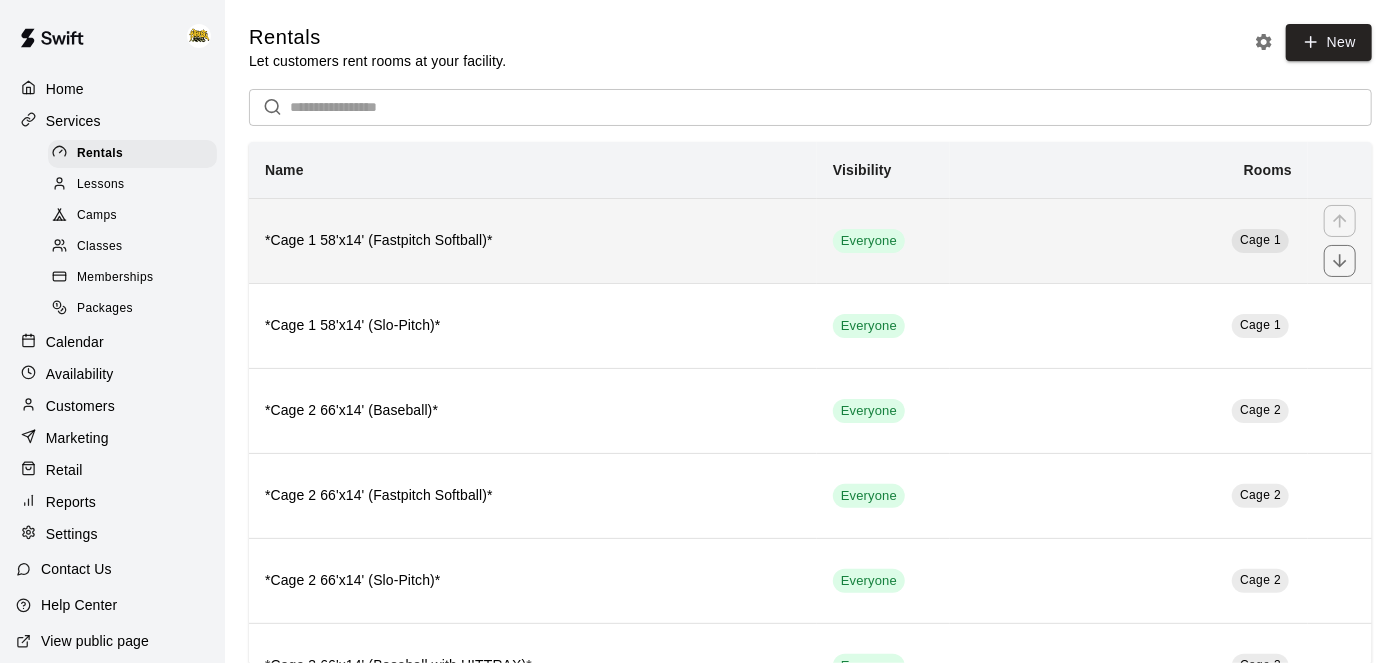 click on "*Cage 1 58'x14' (Fastpitch Softball)*" at bounding box center (533, 240) 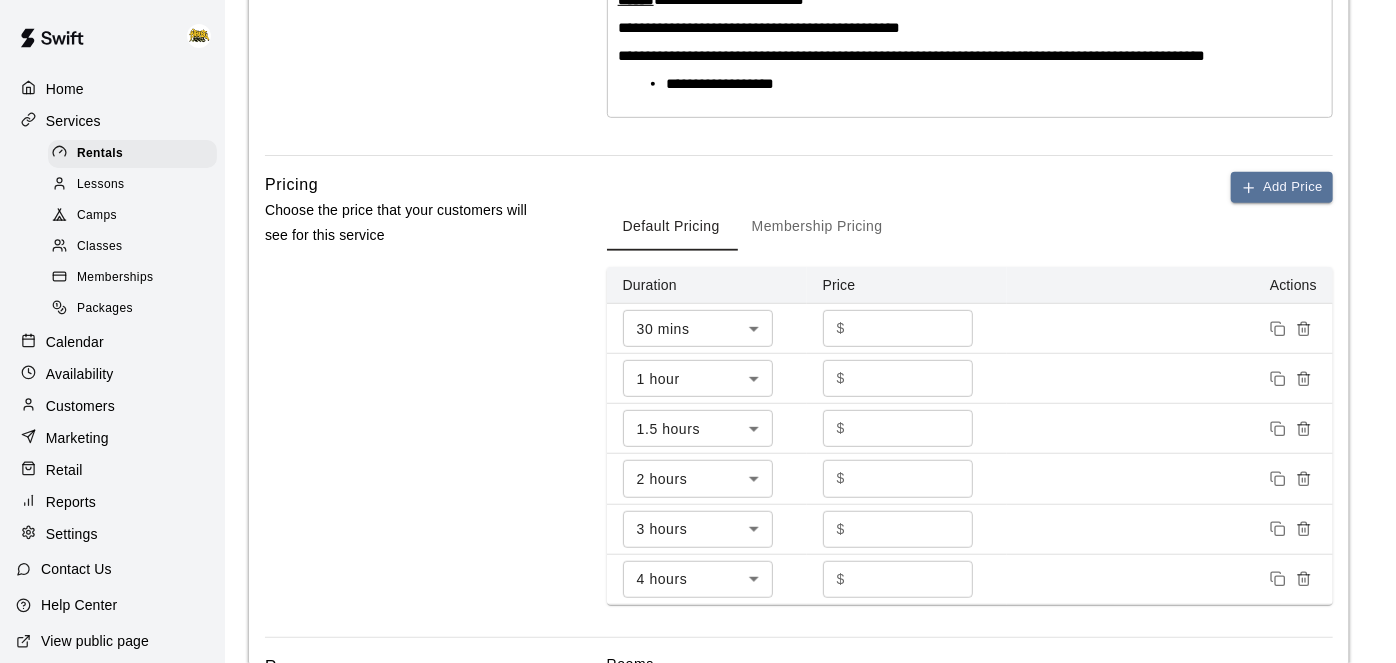 scroll, scrollTop: 529, scrollLeft: 0, axis: vertical 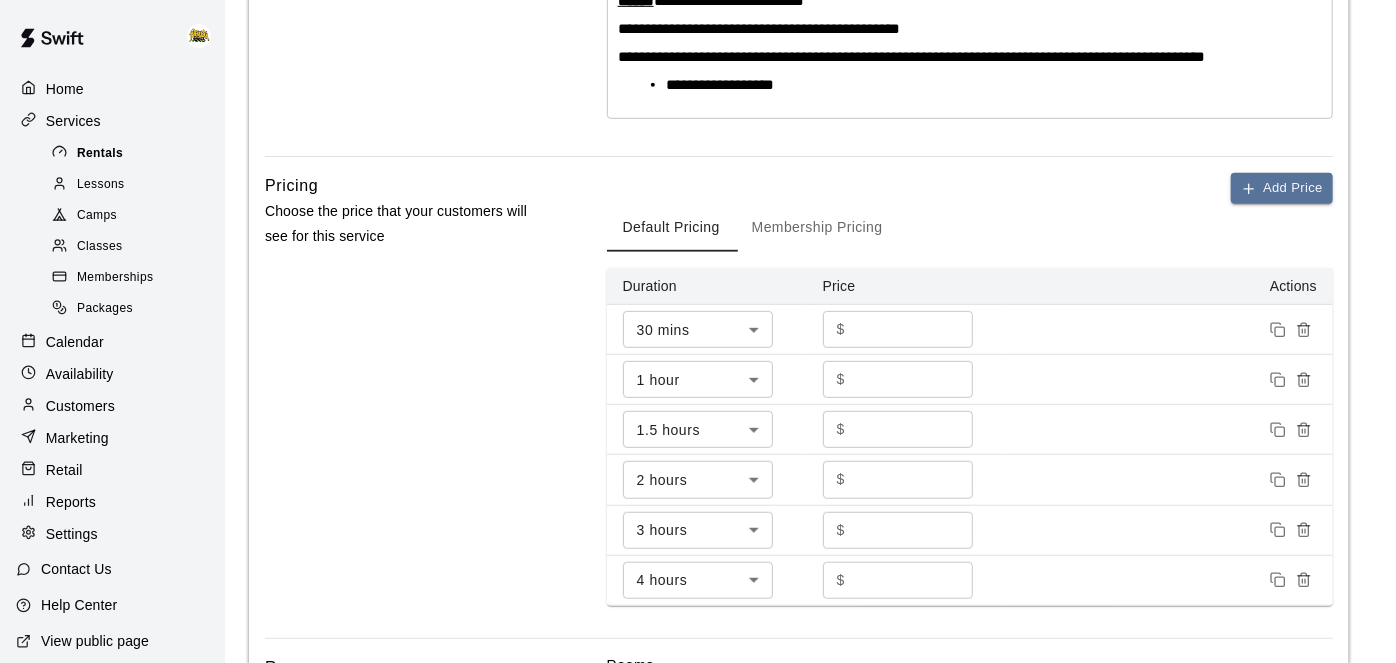 click on "Rentals" at bounding box center [132, 154] 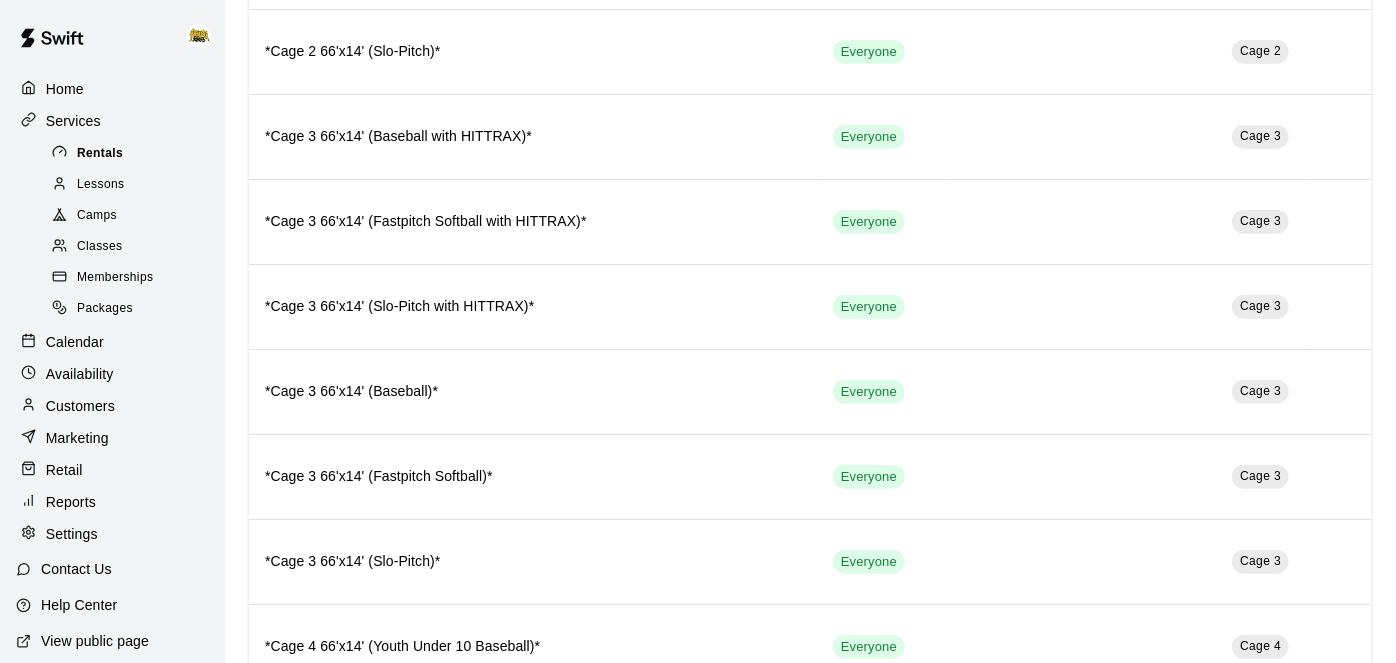 scroll, scrollTop: 0, scrollLeft: 0, axis: both 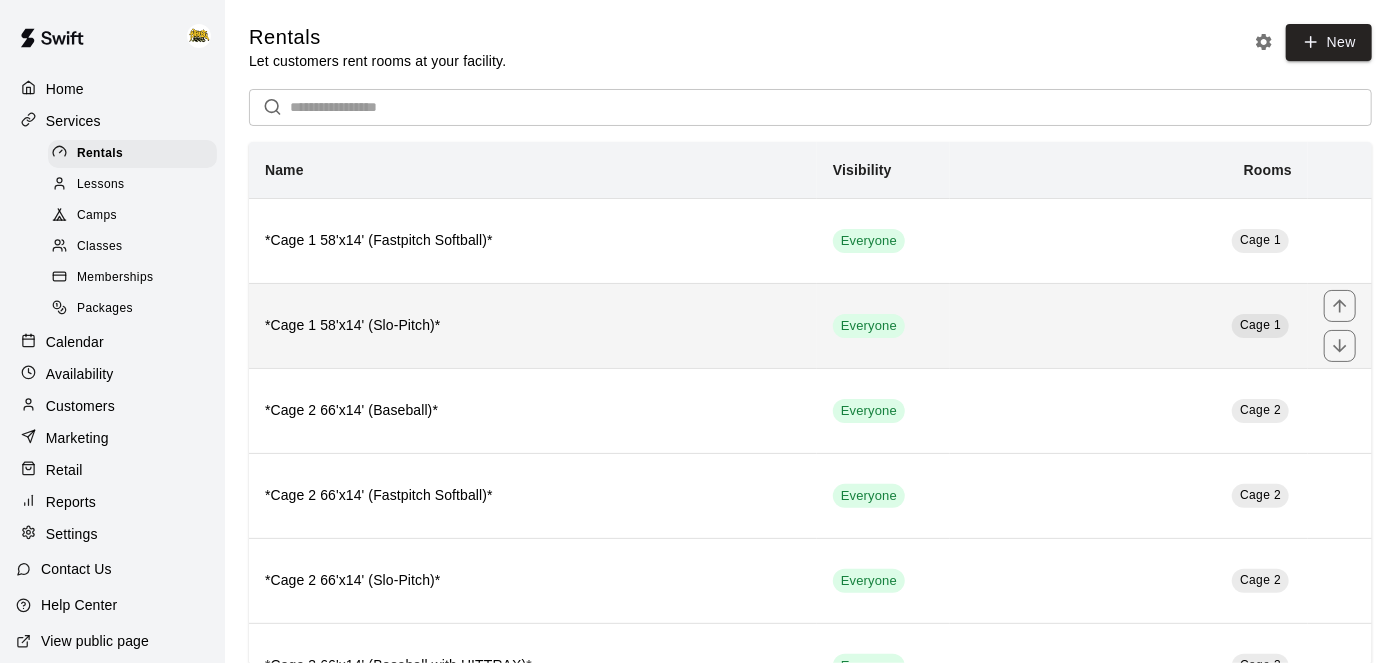 click on "*Cage 1 58'x14' (Slo-Pitch)*" at bounding box center [533, 326] 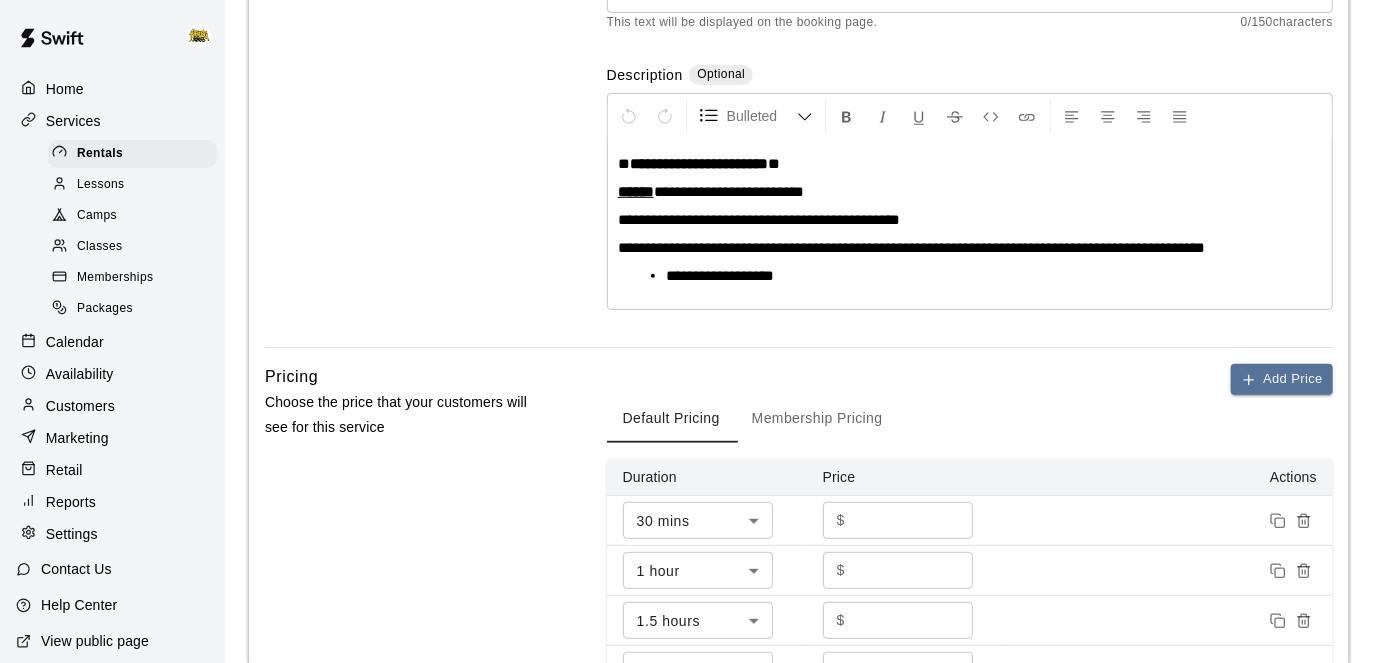 scroll, scrollTop: 336, scrollLeft: 0, axis: vertical 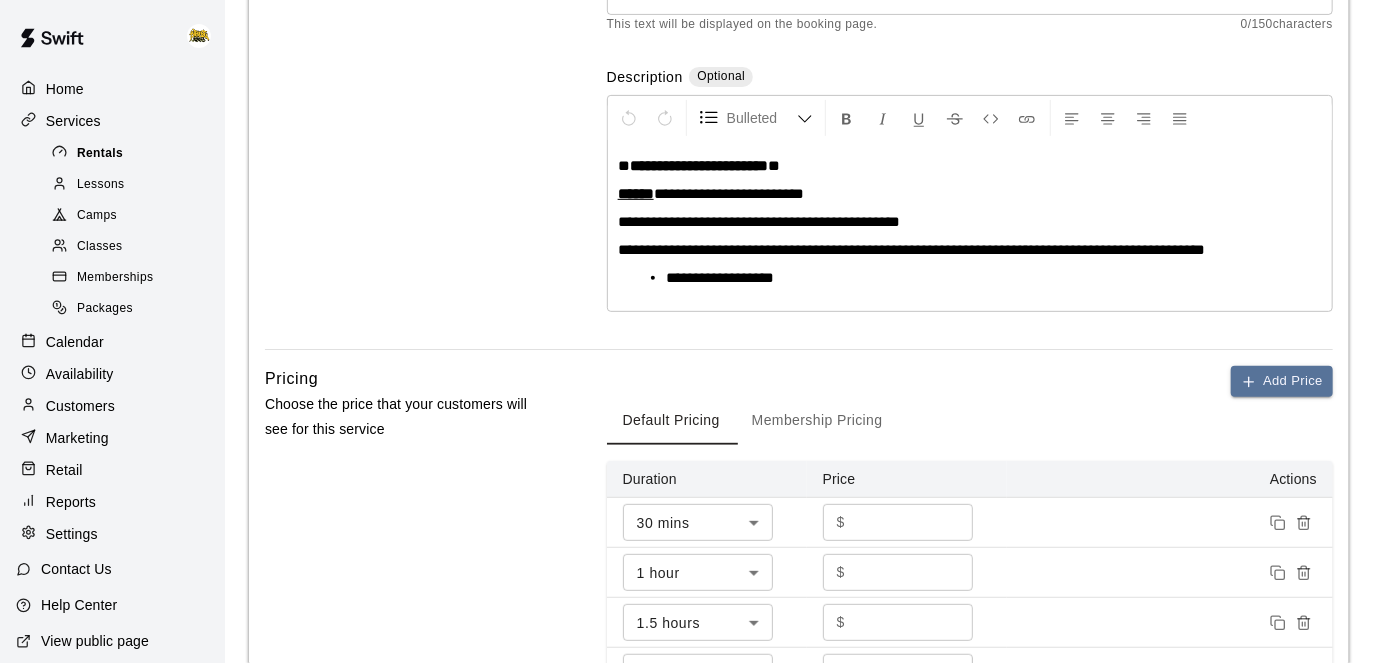 click on "Rentals" at bounding box center (132, 154) 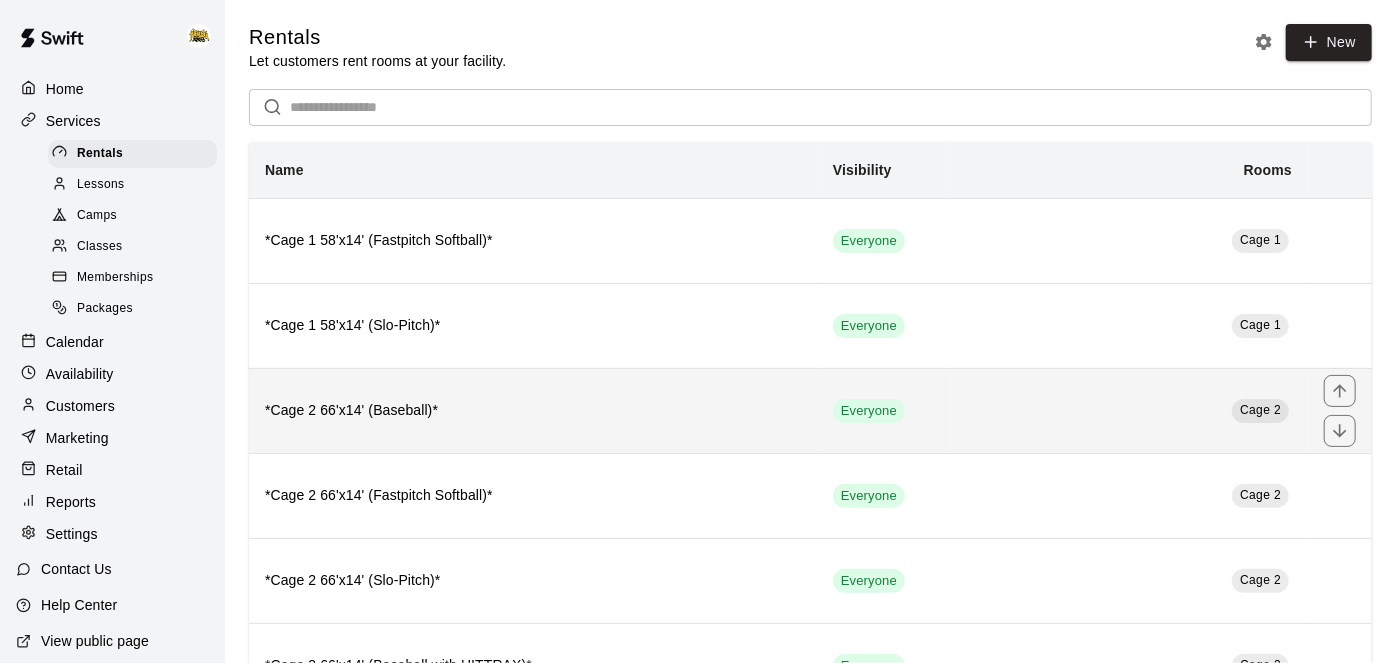 click on "*Cage 2 66'x14' (Baseball)*" at bounding box center [533, 411] 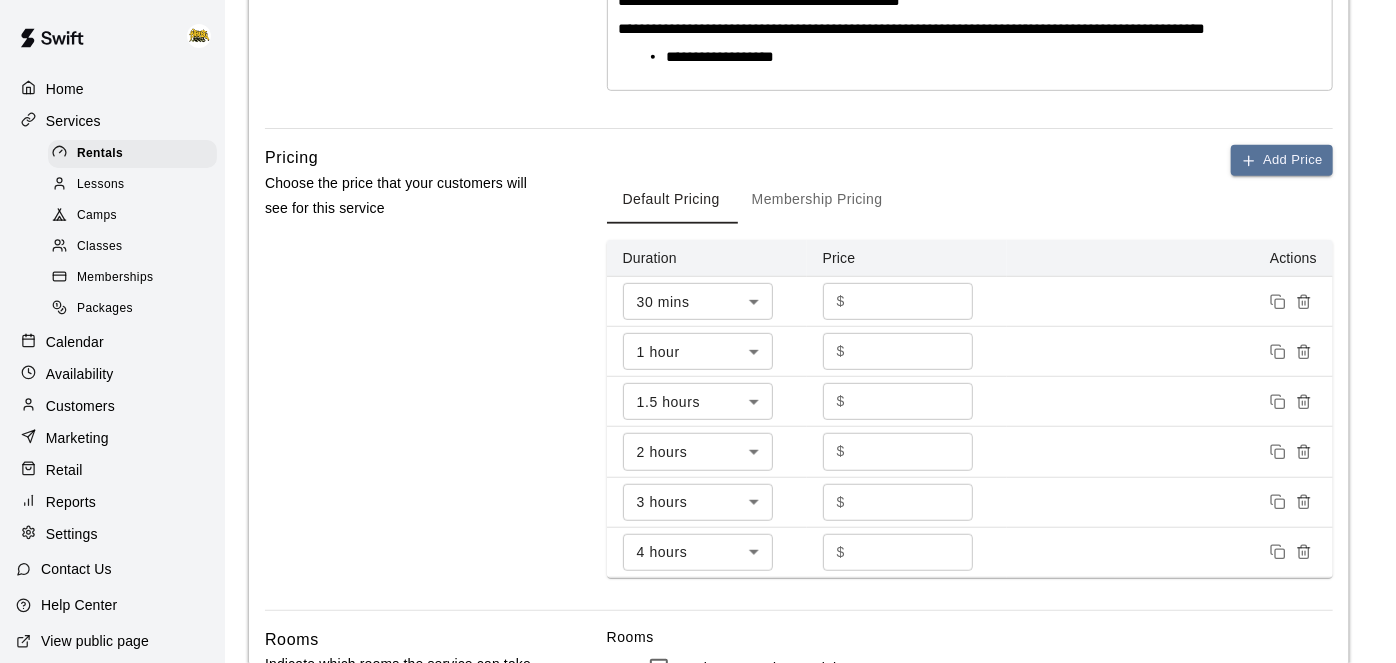 scroll, scrollTop: 557, scrollLeft: 0, axis: vertical 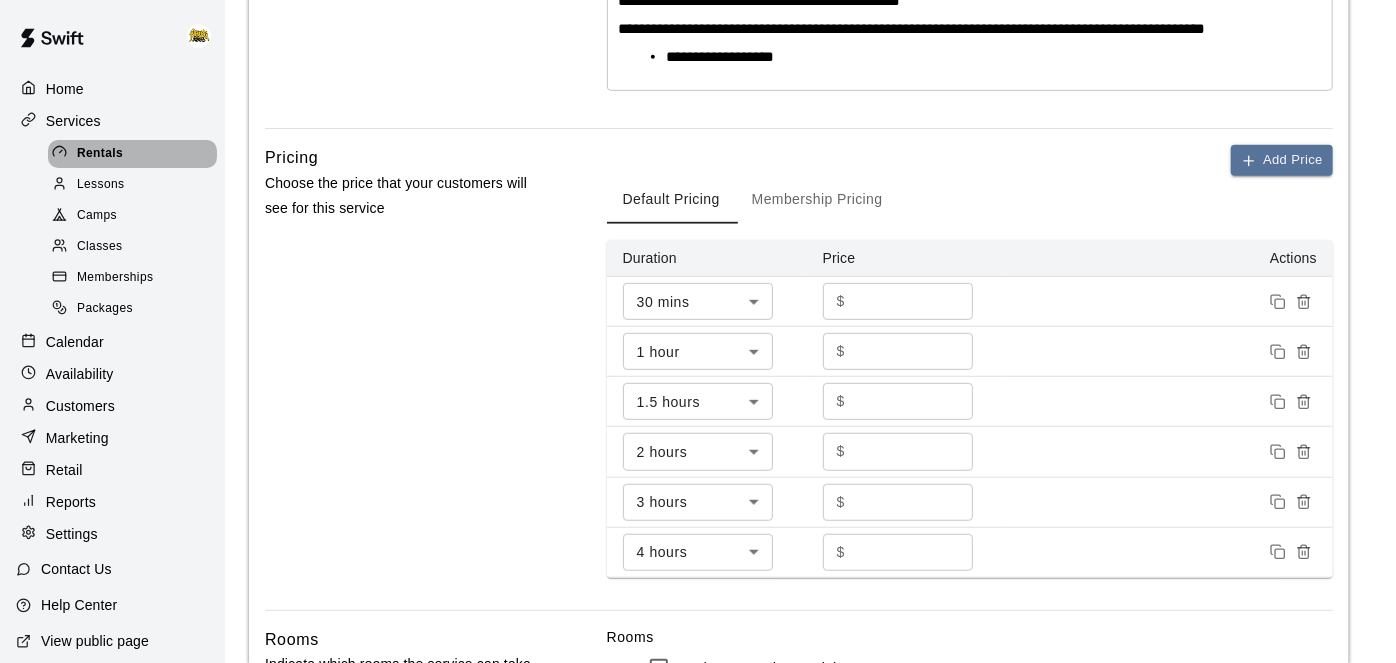 click on "Rentals" at bounding box center [132, 154] 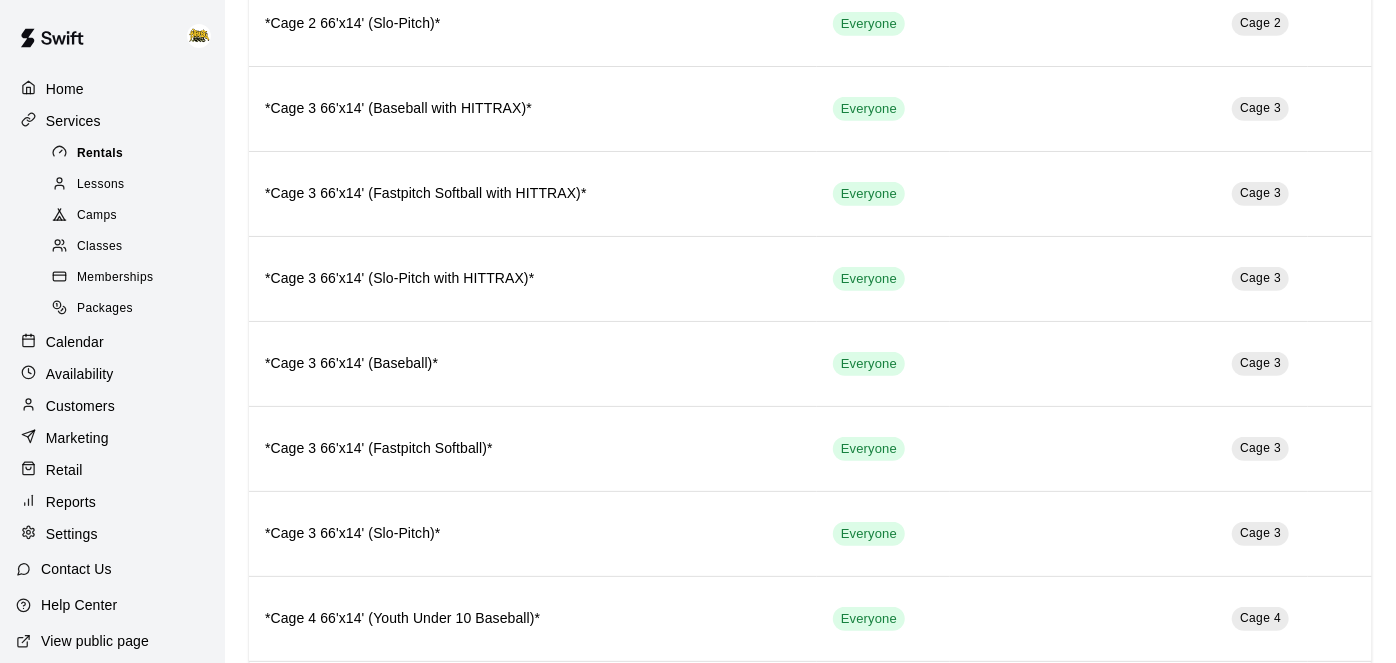 scroll, scrollTop: 0, scrollLeft: 0, axis: both 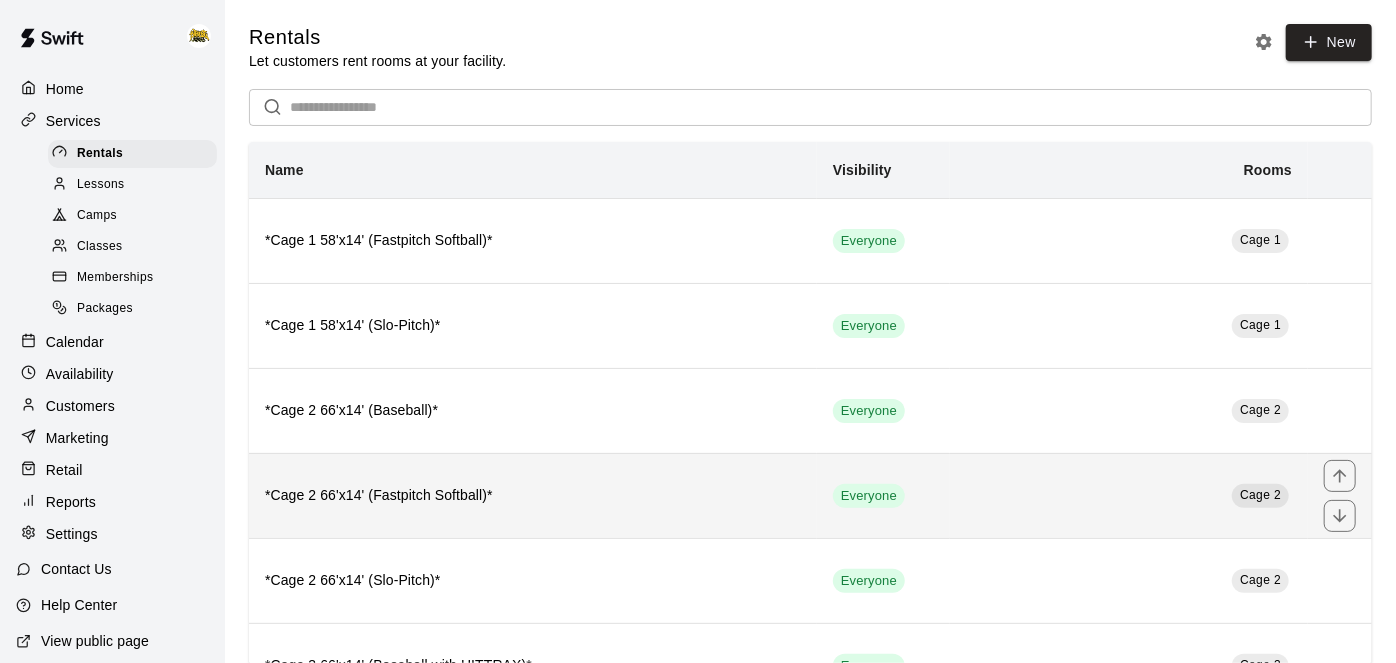 click on "*Cage 2 66'x14' (Fastpitch Softball)*" at bounding box center (533, 495) 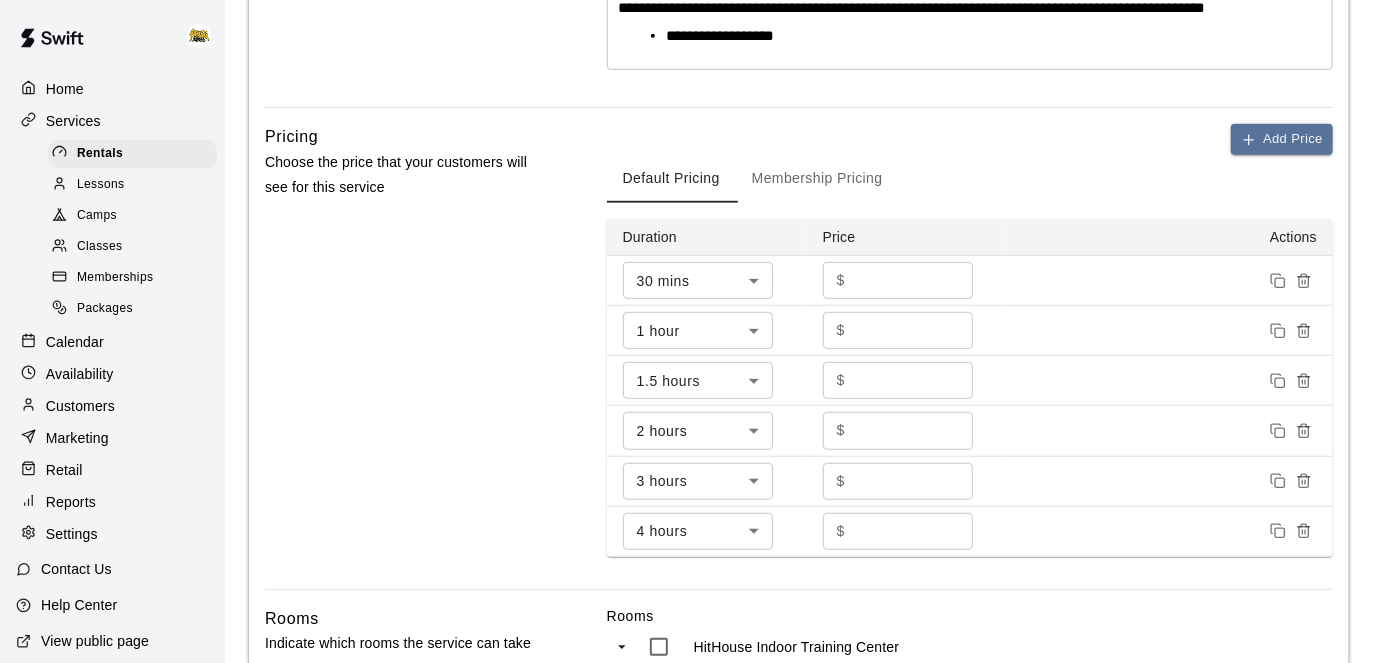 scroll, scrollTop: 580, scrollLeft: 0, axis: vertical 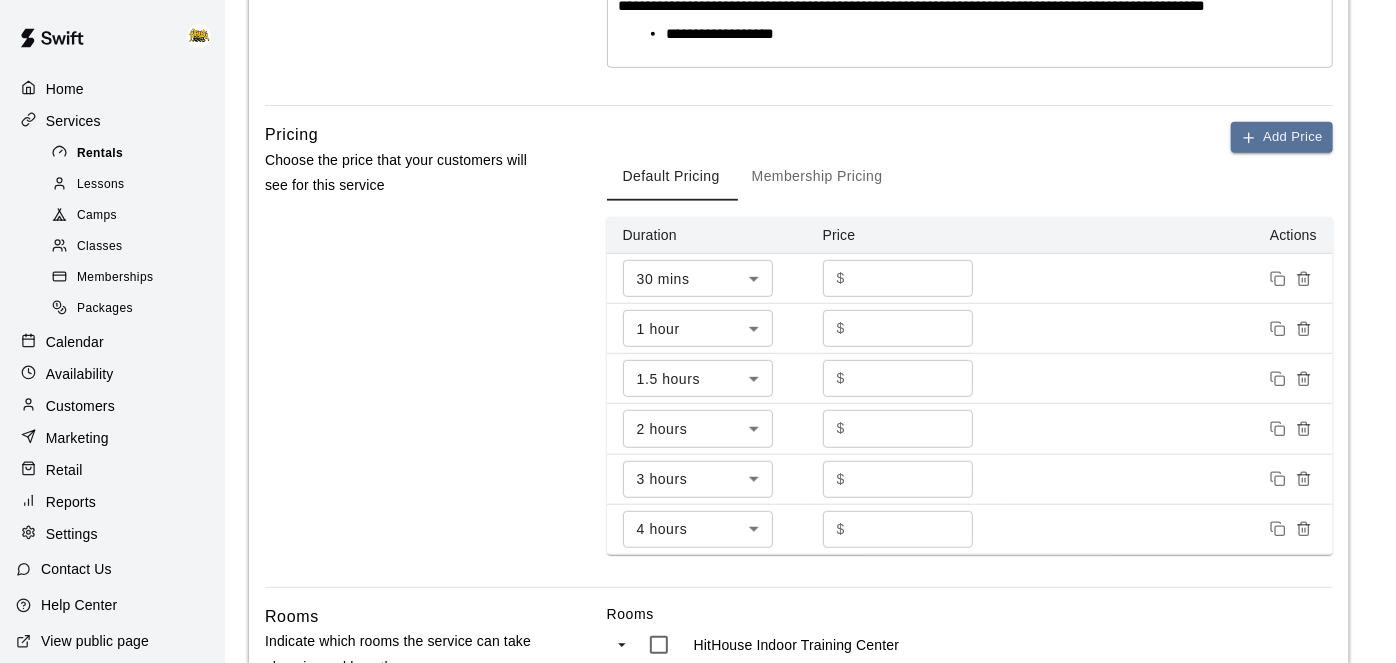 click on "Rentals" at bounding box center (132, 154) 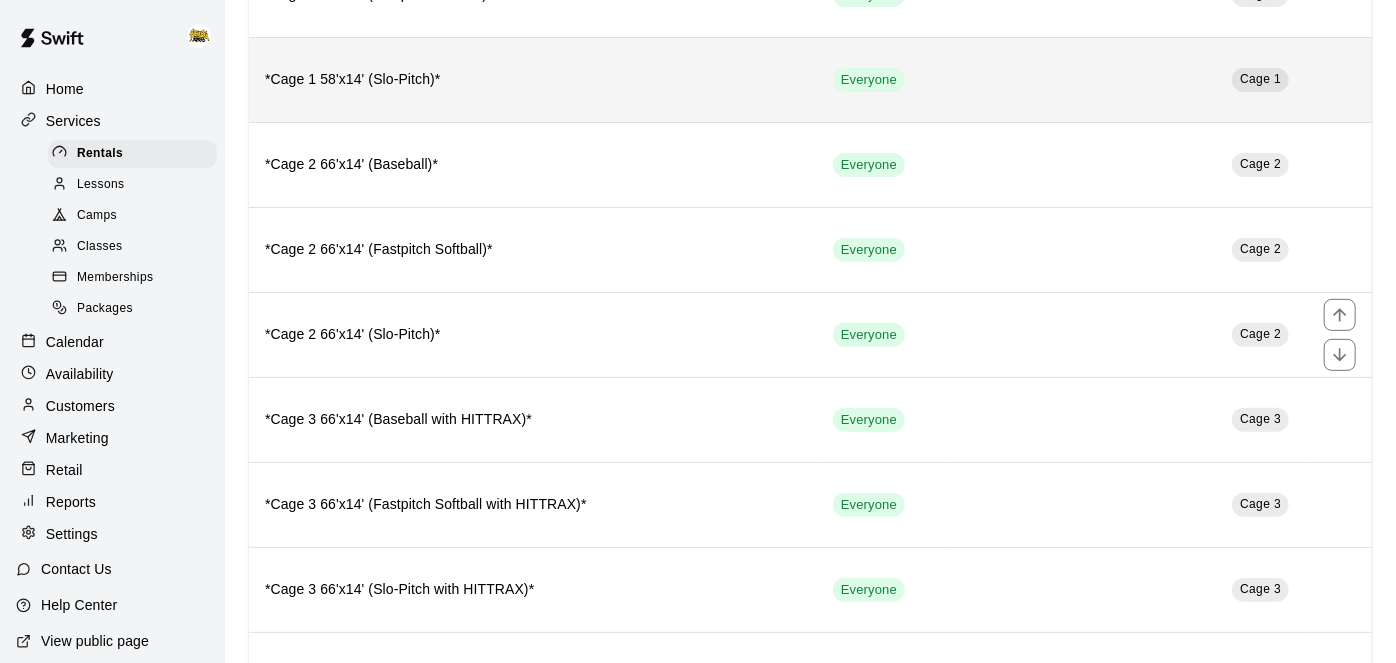 scroll, scrollTop: 248, scrollLeft: 0, axis: vertical 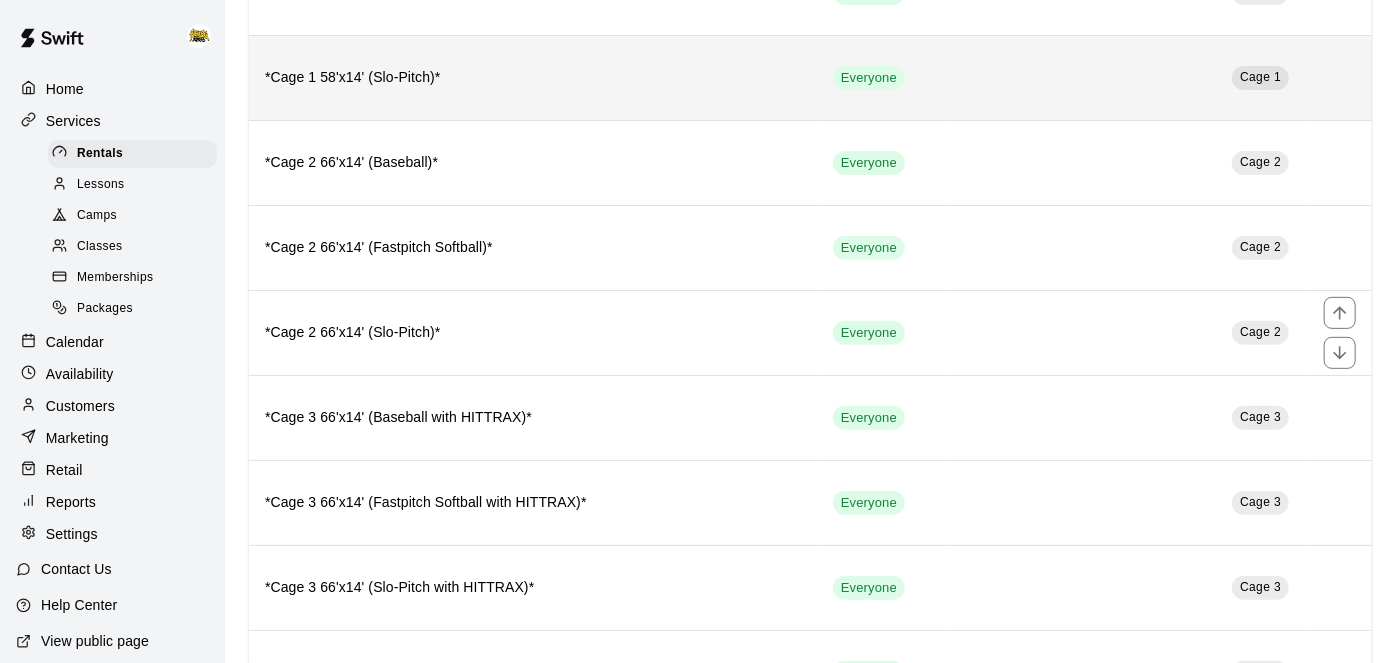click on "*Cage 2 66'x14' (Slo-Pitch)*" at bounding box center (533, 333) 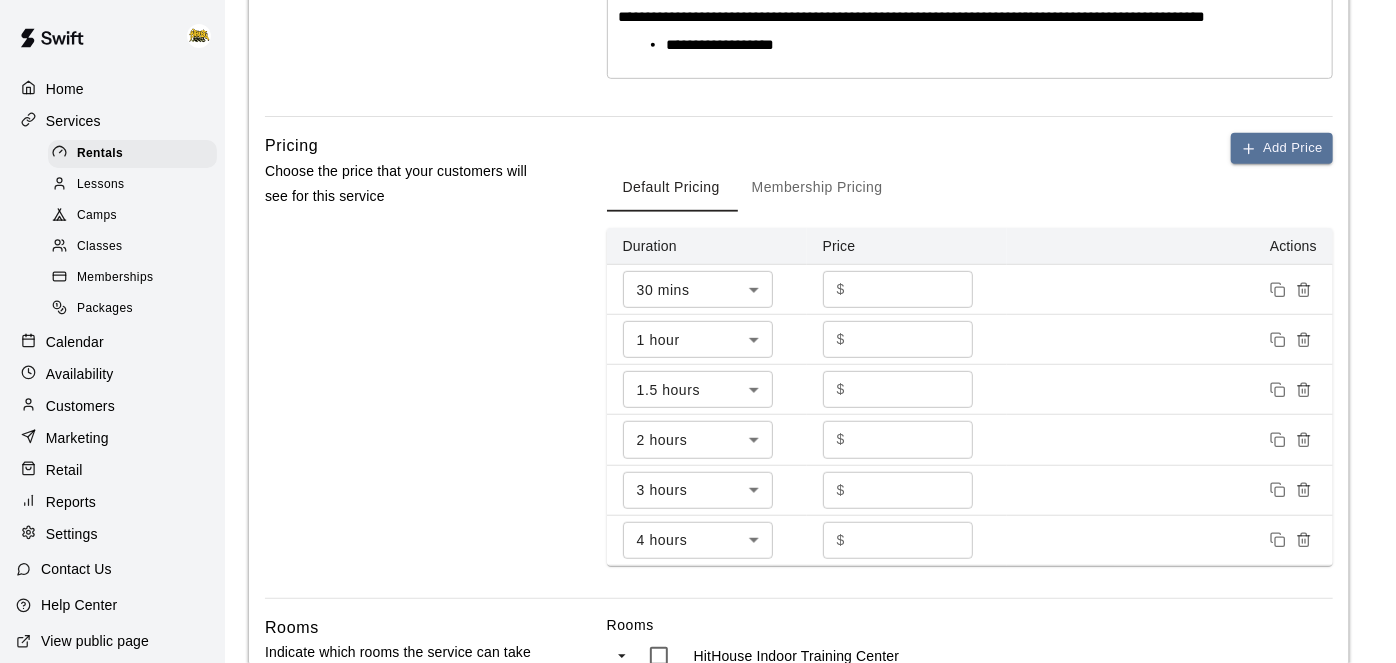 scroll, scrollTop: 570, scrollLeft: 0, axis: vertical 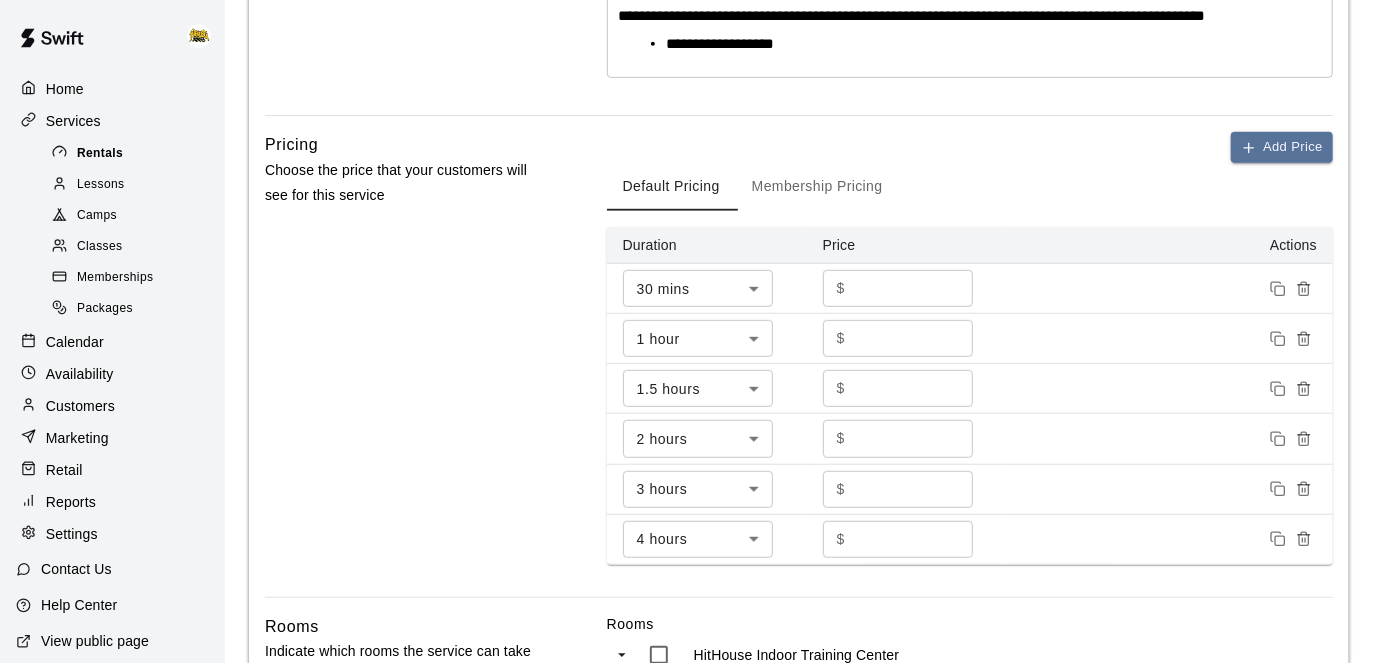 click on "Rentals" at bounding box center [132, 154] 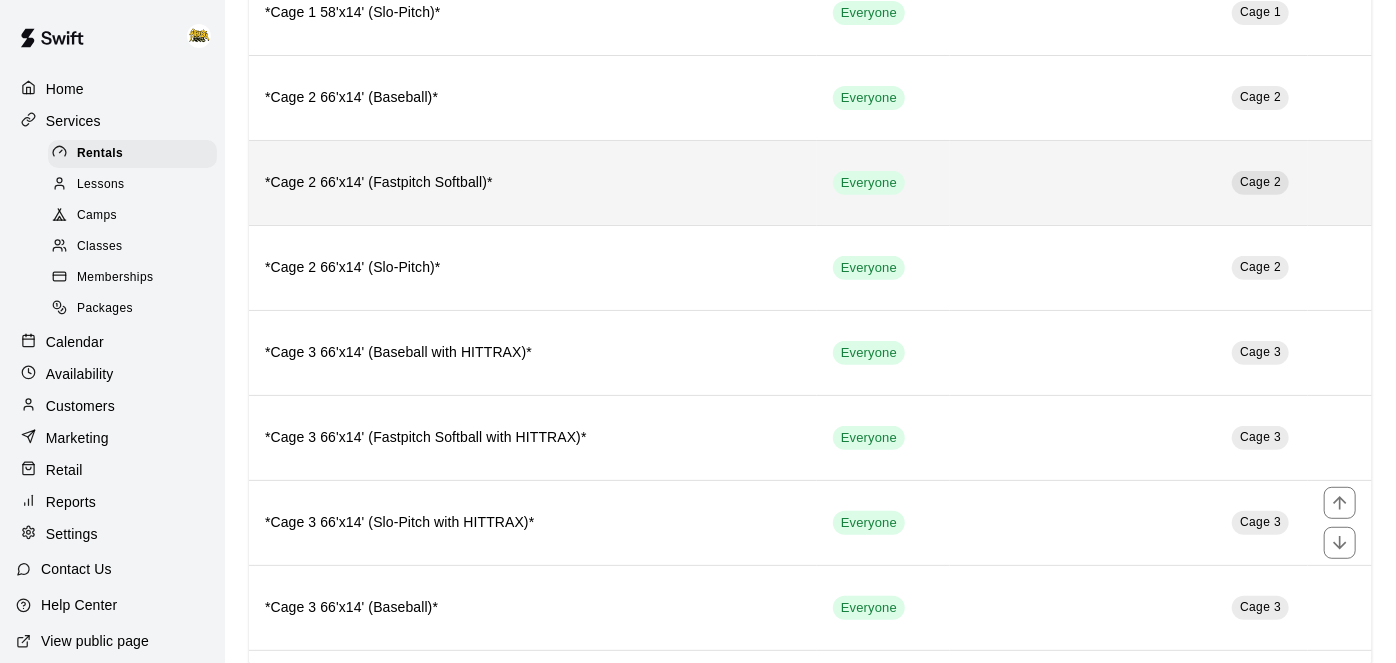 scroll, scrollTop: 314, scrollLeft: 0, axis: vertical 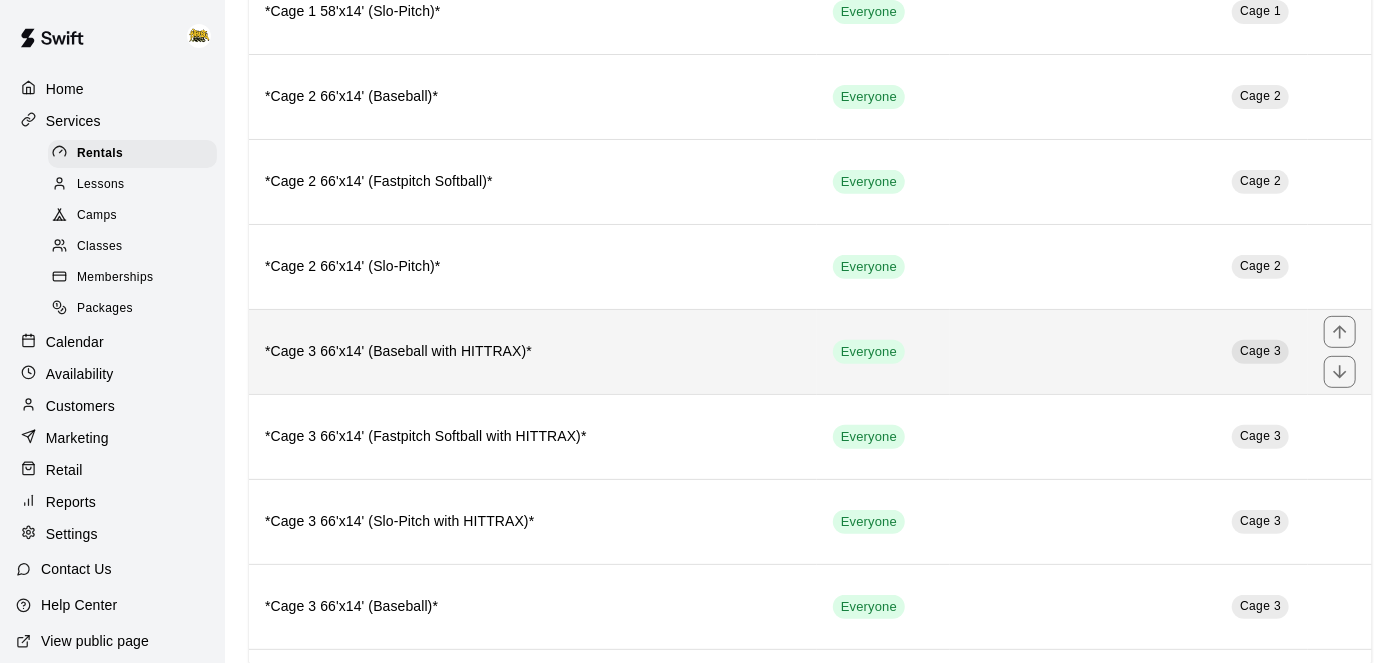 click on "*Cage 3 66'x14' (Baseball with HITTRAX)*" at bounding box center [533, 351] 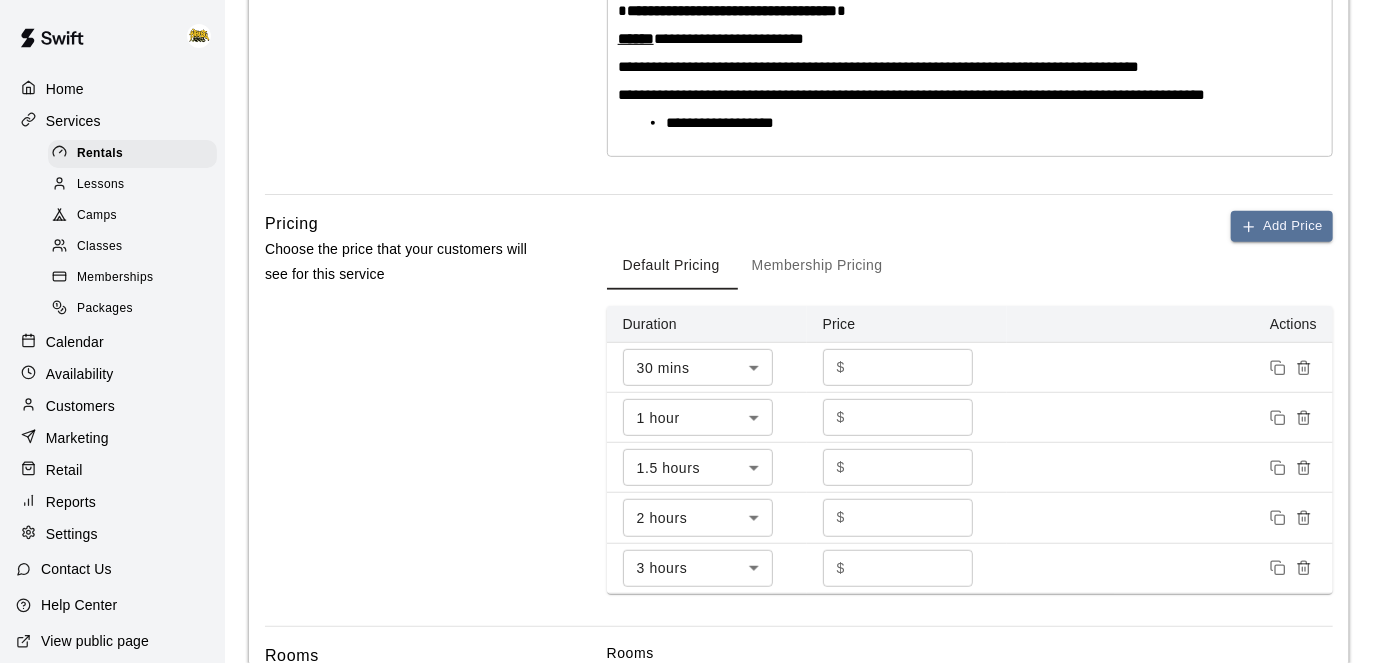 scroll, scrollTop: 498, scrollLeft: 0, axis: vertical 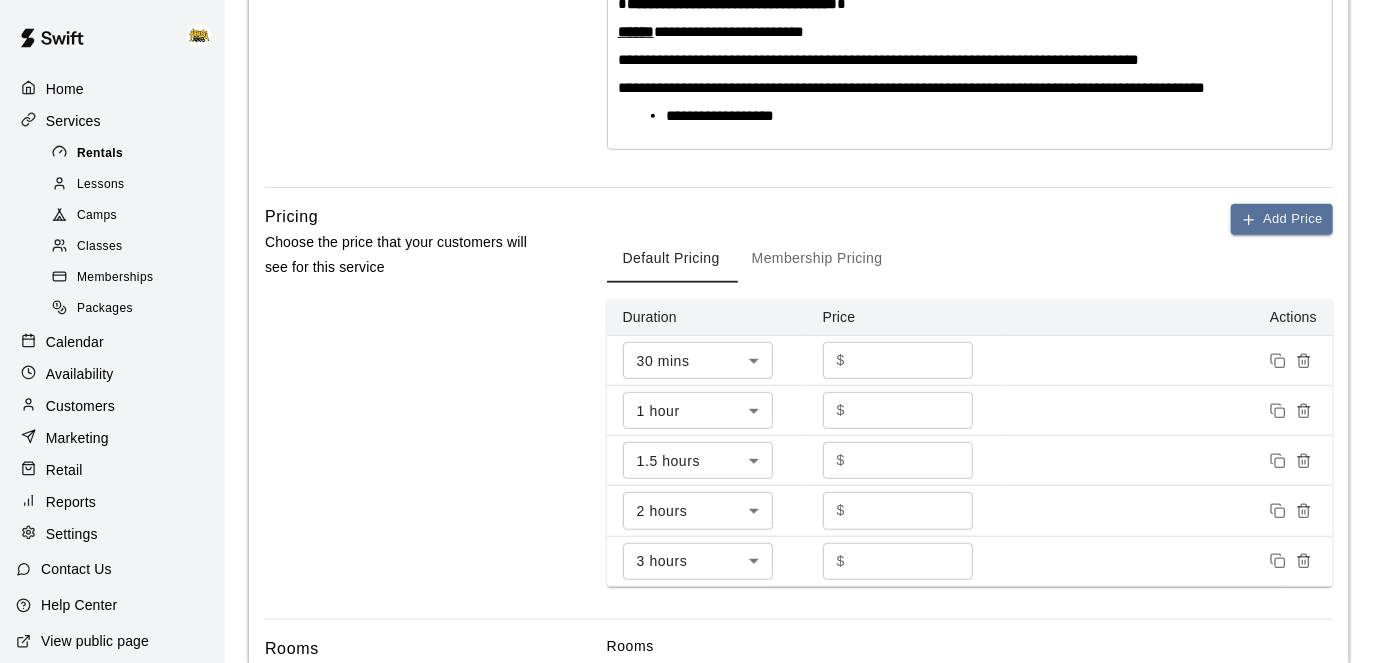 click on "Rentals" at bounding box center (100, 154) 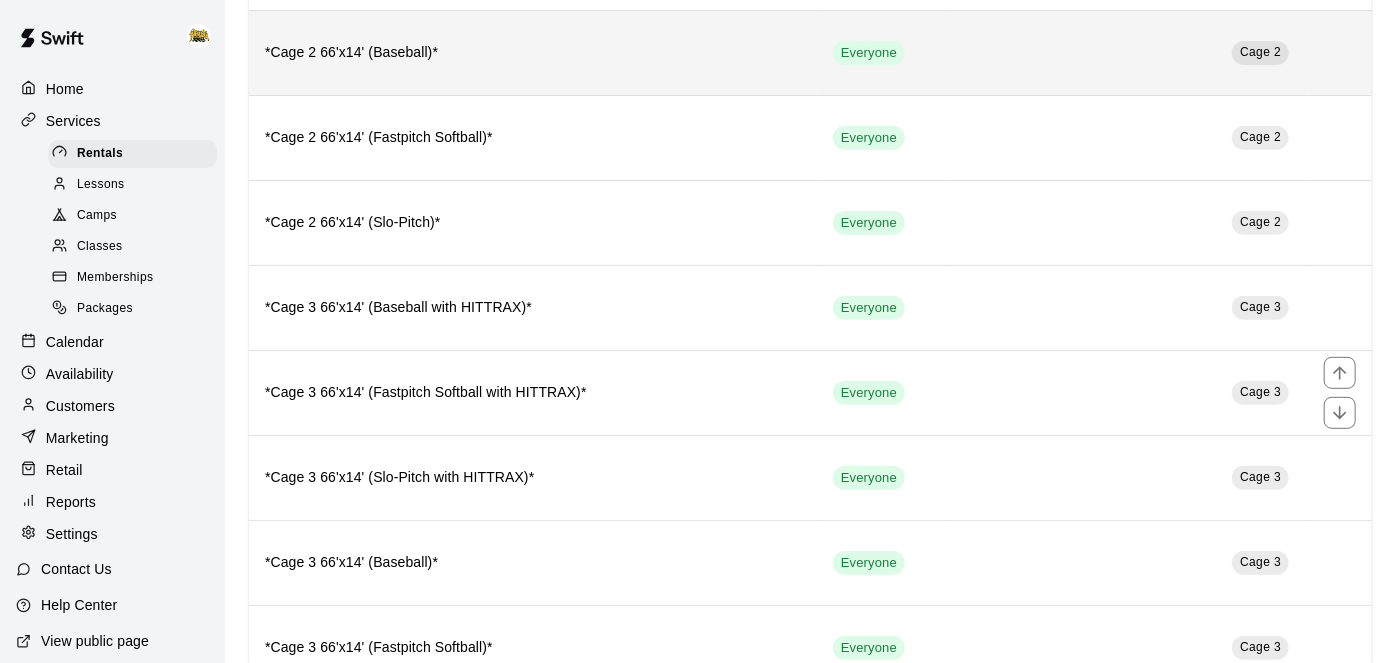 scroll, scrollTop: 364, scrollLeft: 0, axis: vertical 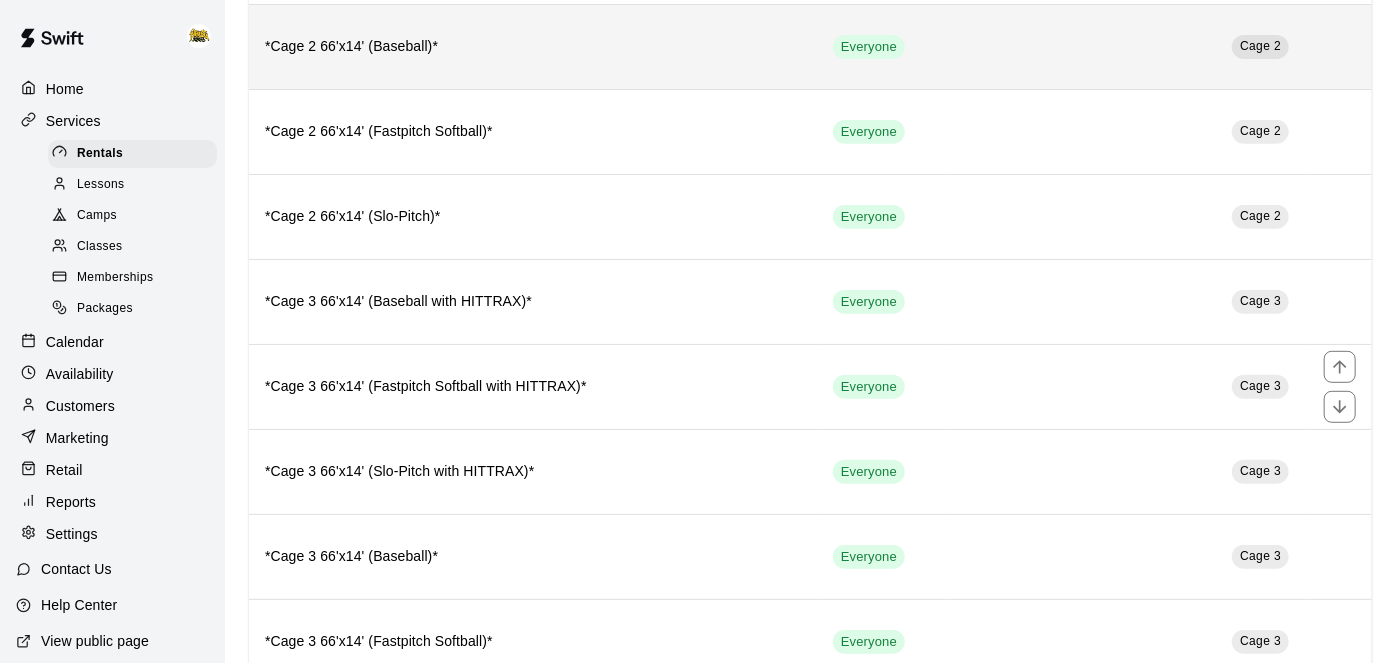click on "*Cage 3 66'x14' (Fastpitch Softball with HITTRAX)*" at bounding box center [533, 387] 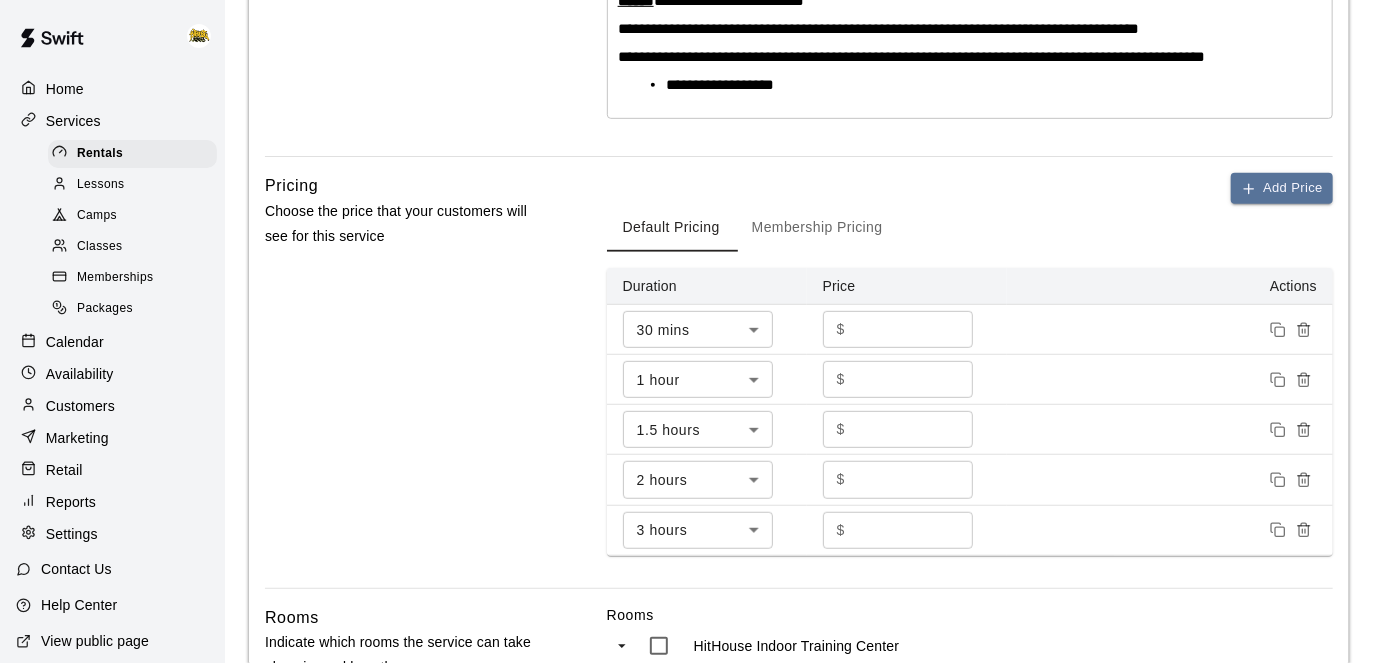 scroll, scrollTop: 530, scrollLeft: 0, axis: vertical 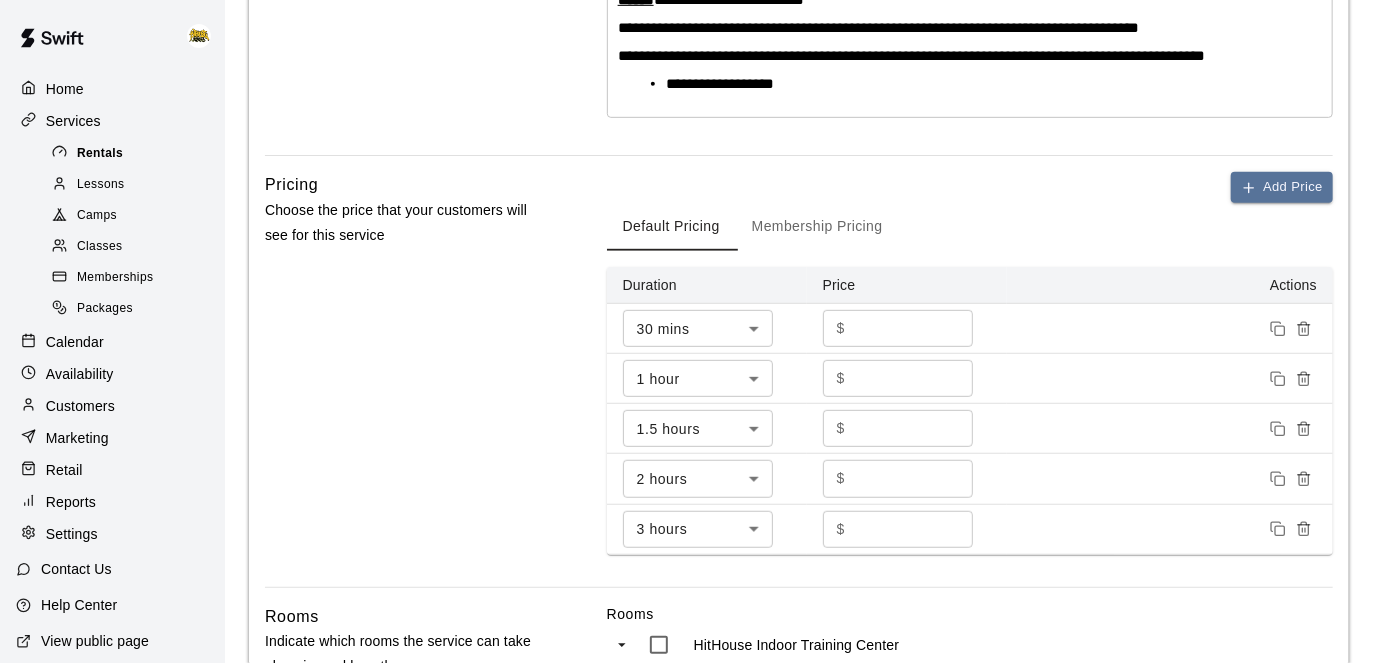 click on "Rentals" at bounding box center (100, 154) 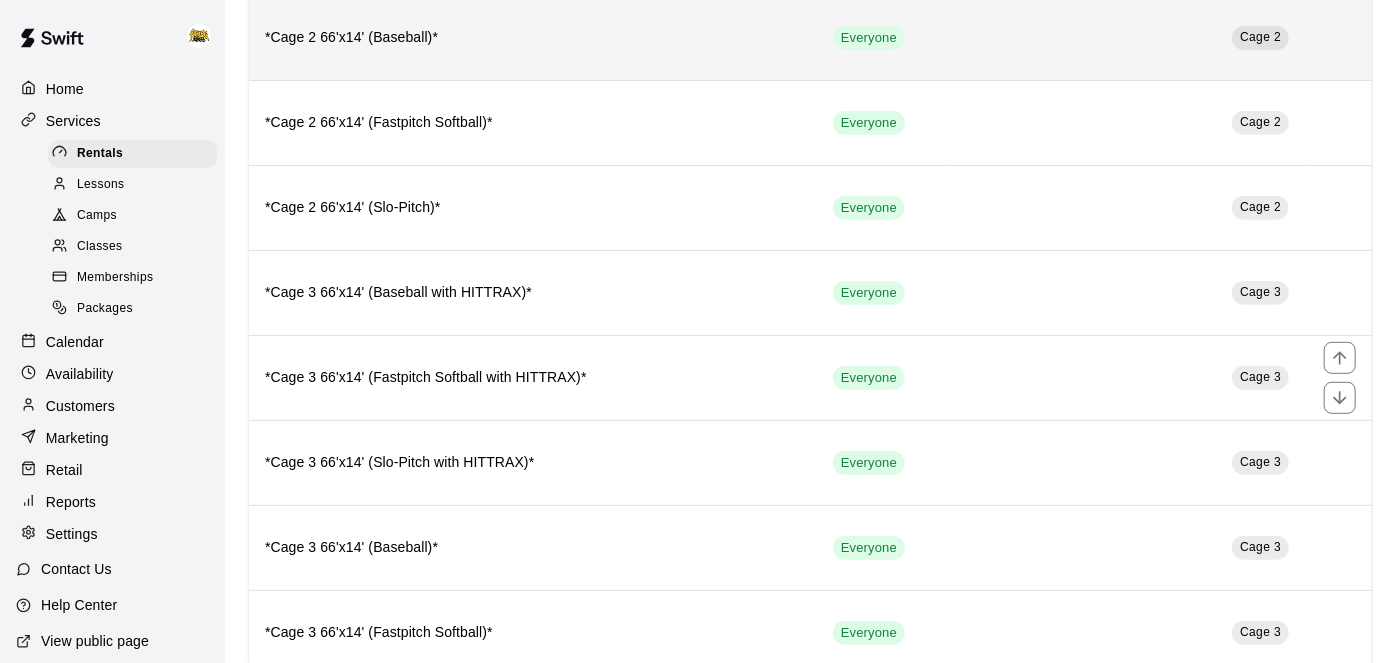 scroll, scrollTop: 373, scrollLeft: 0, axis: vertical 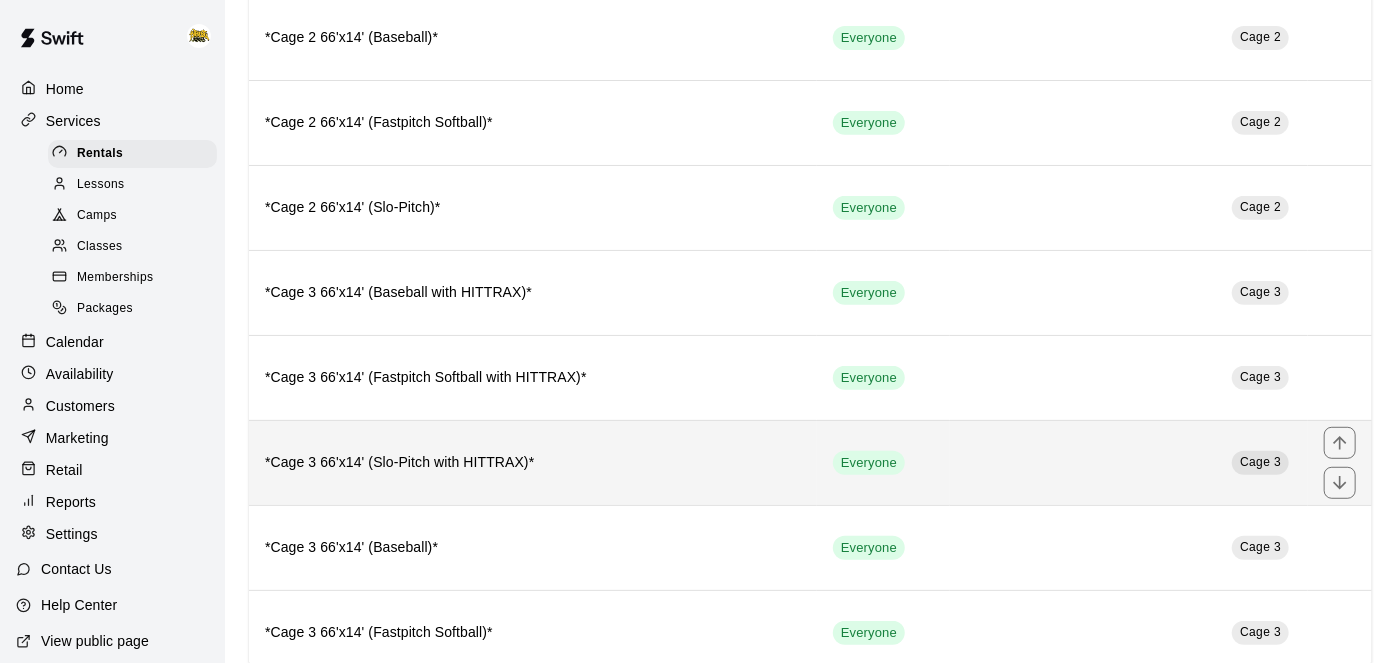 click on "*Cage 3 66'x14' (Slo-Pitch with HITTRAX)*" at bounding box center (533, 463) 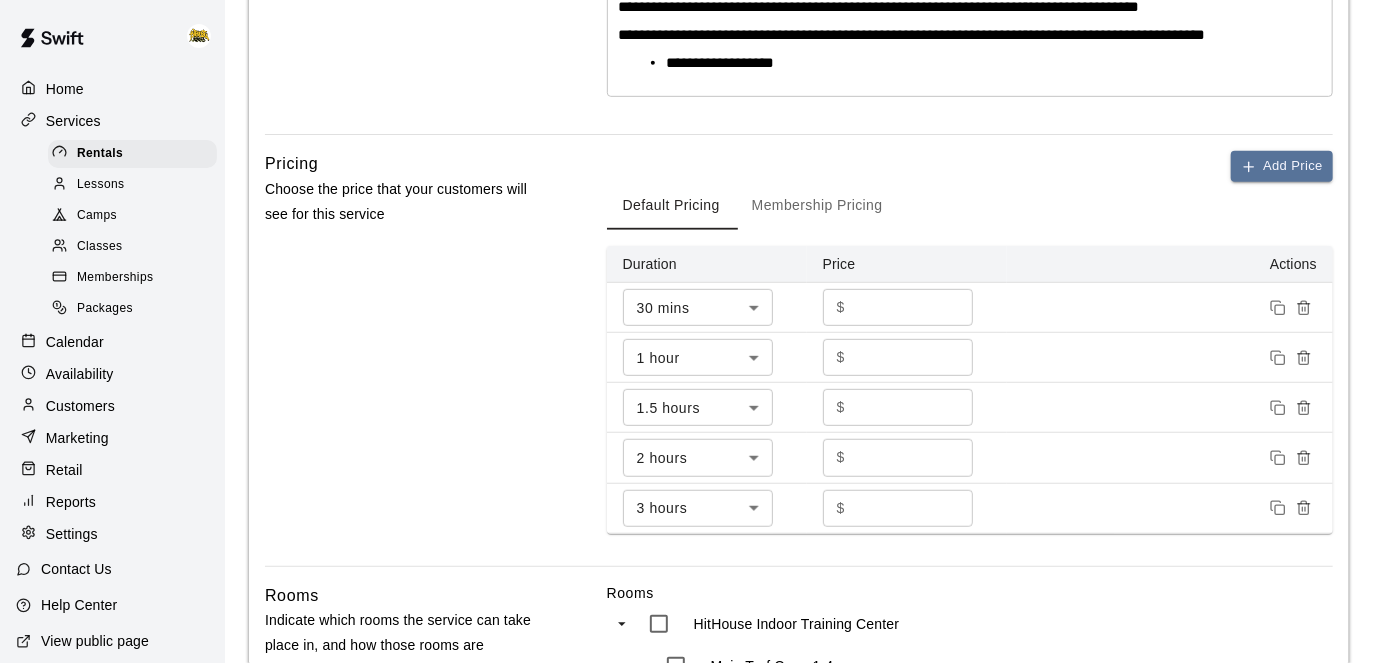 scroll, scrollTop: 554, scrollLeft: 0, axis: vertical 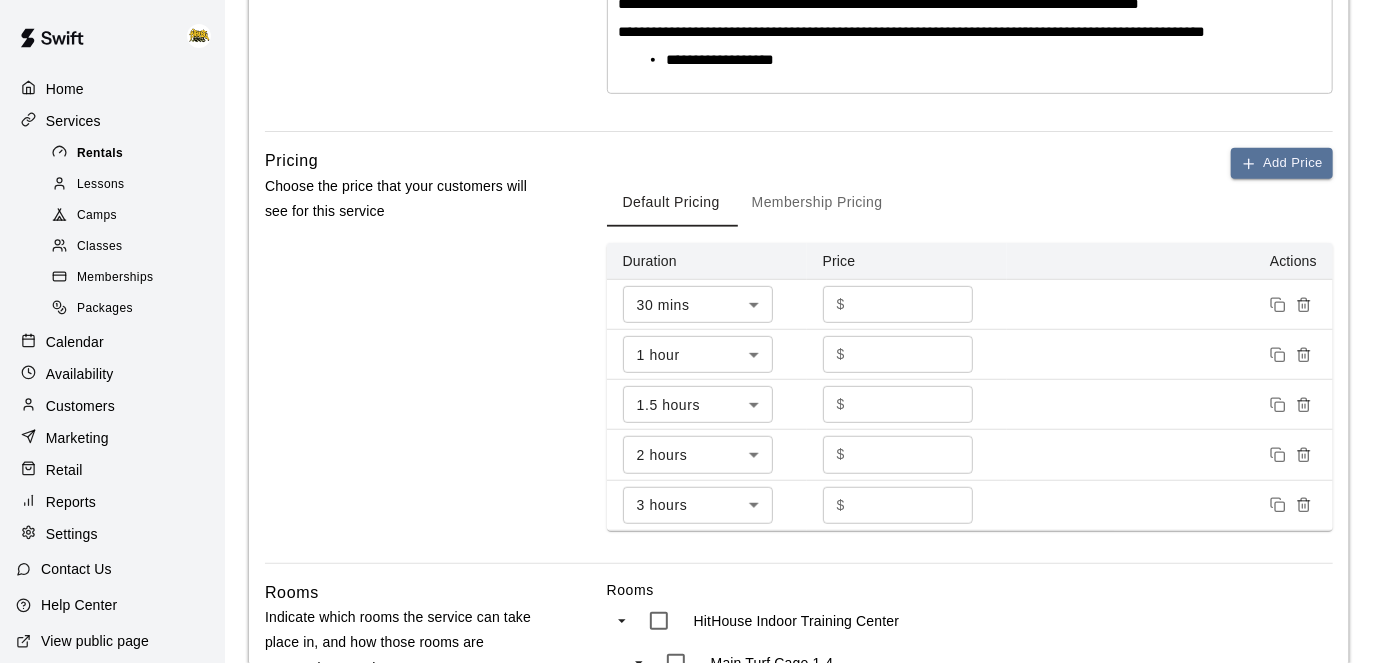 click on "Rentals" at bounding box center (100, 154) 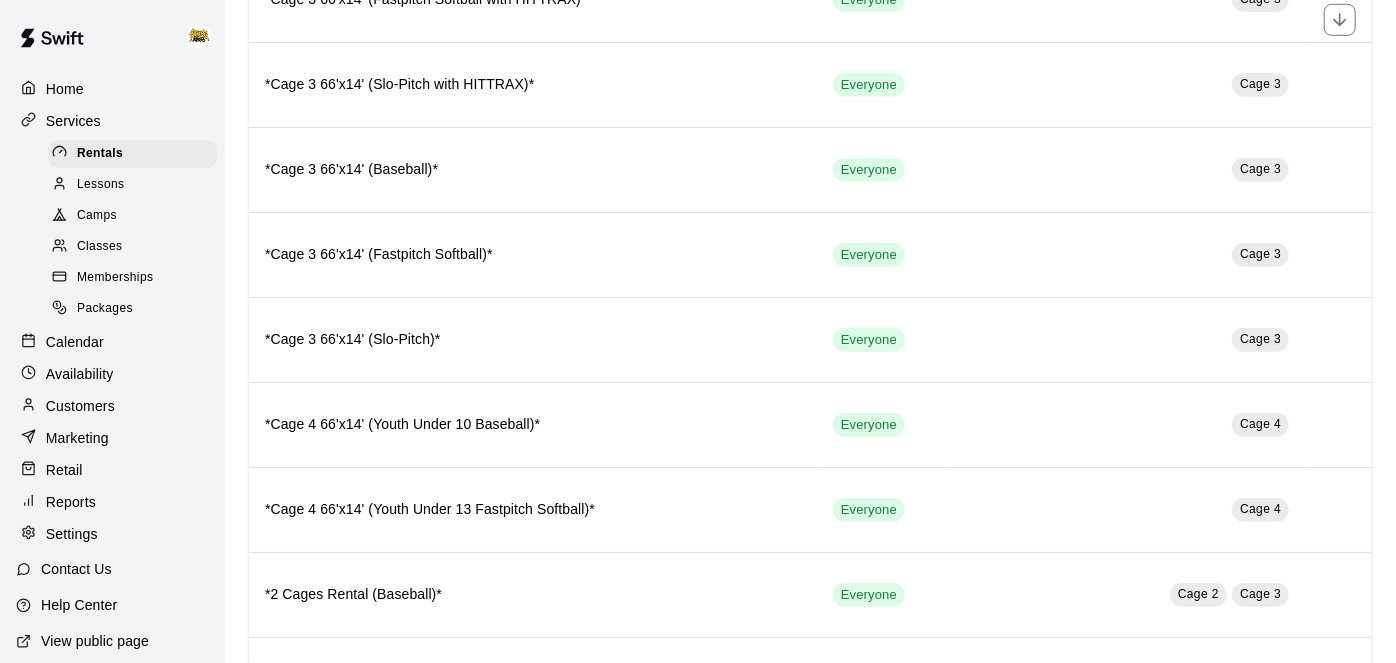scroll, scrollTop: 752, scrollLeft: 0, axis: vertical 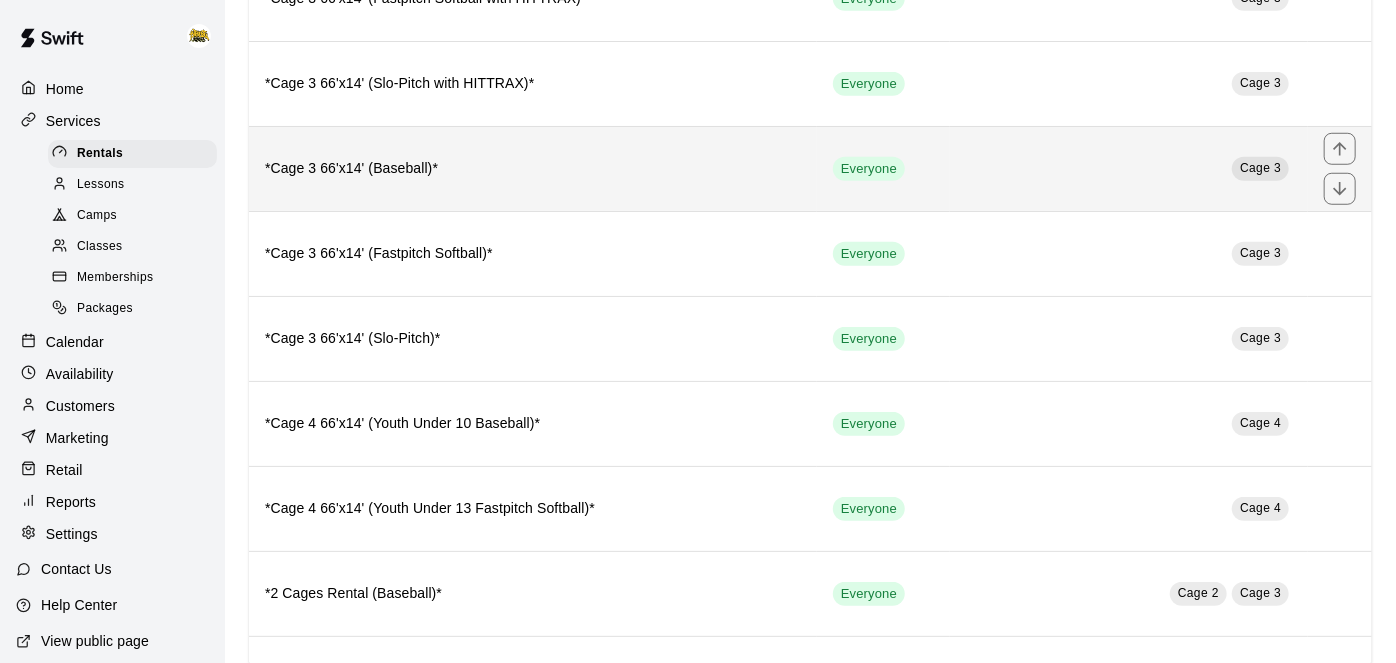 click on "*Cage 3 66'x14' (Baseball)*" at bounding box center [533, 169] 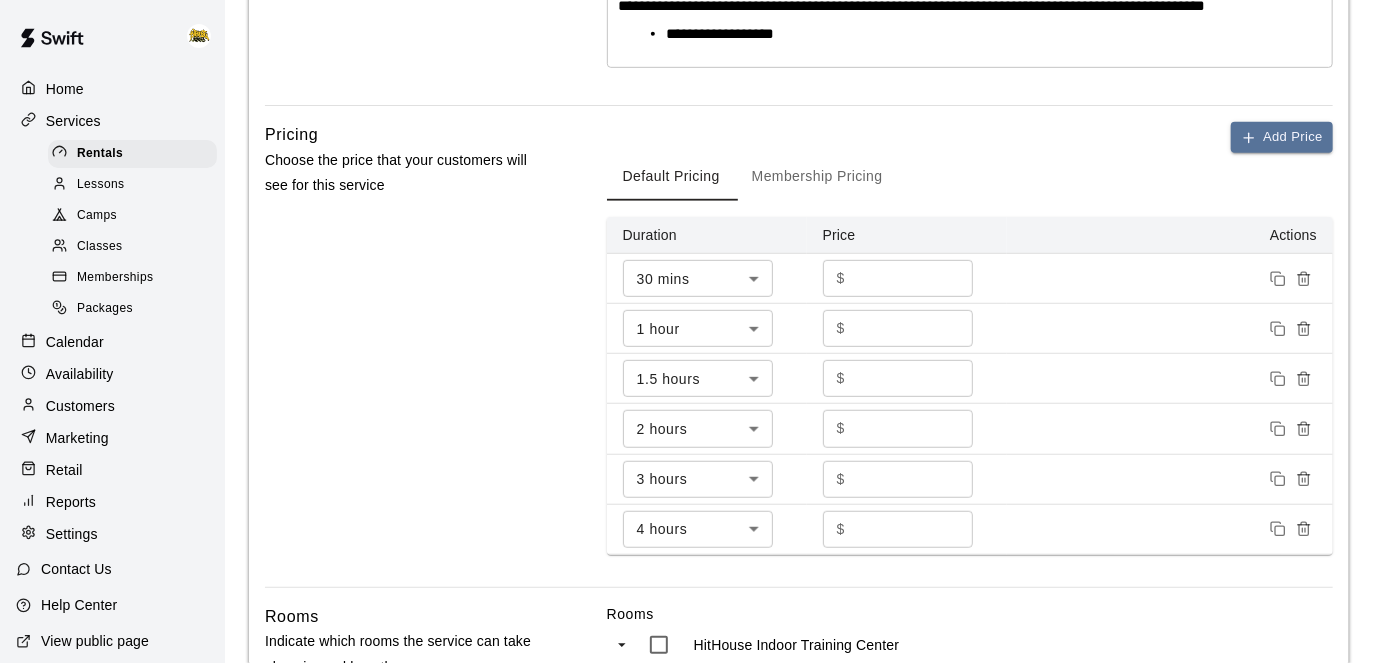 scroll, scrollTop: 594, scrollLeft: 0, axis: vertical 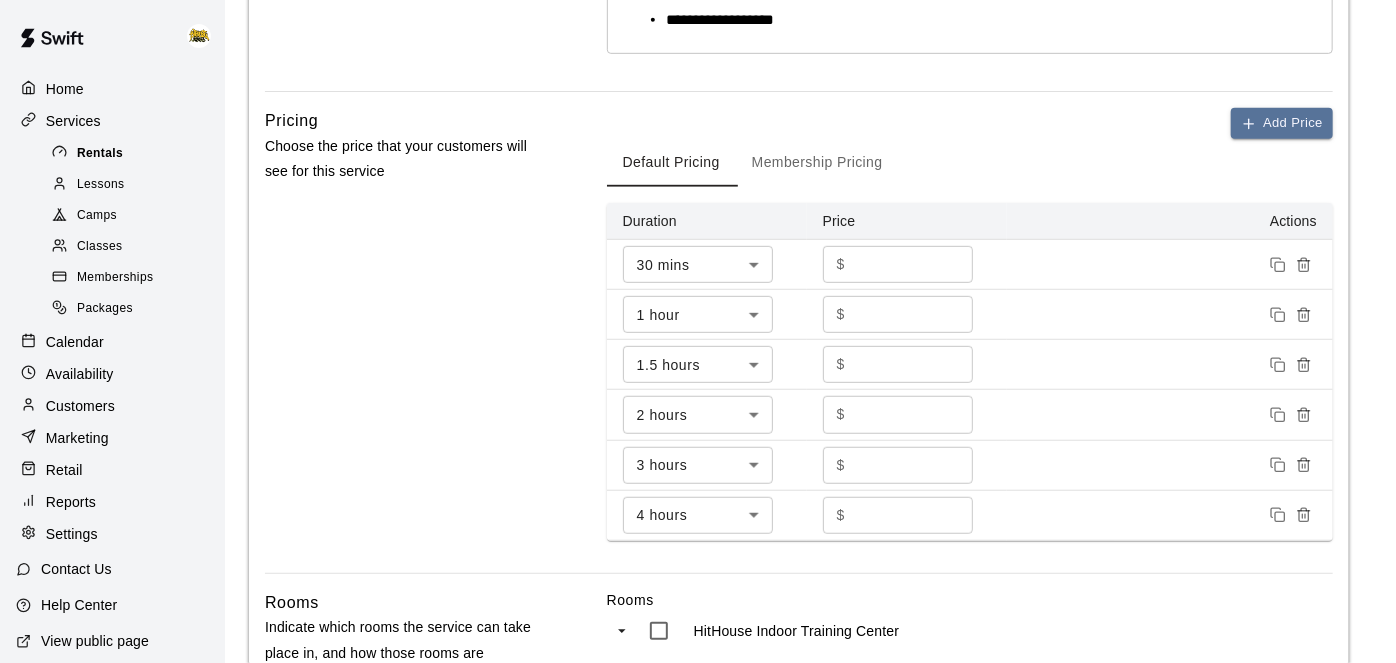 click on "Rentals" at bounding box center [132, 154] 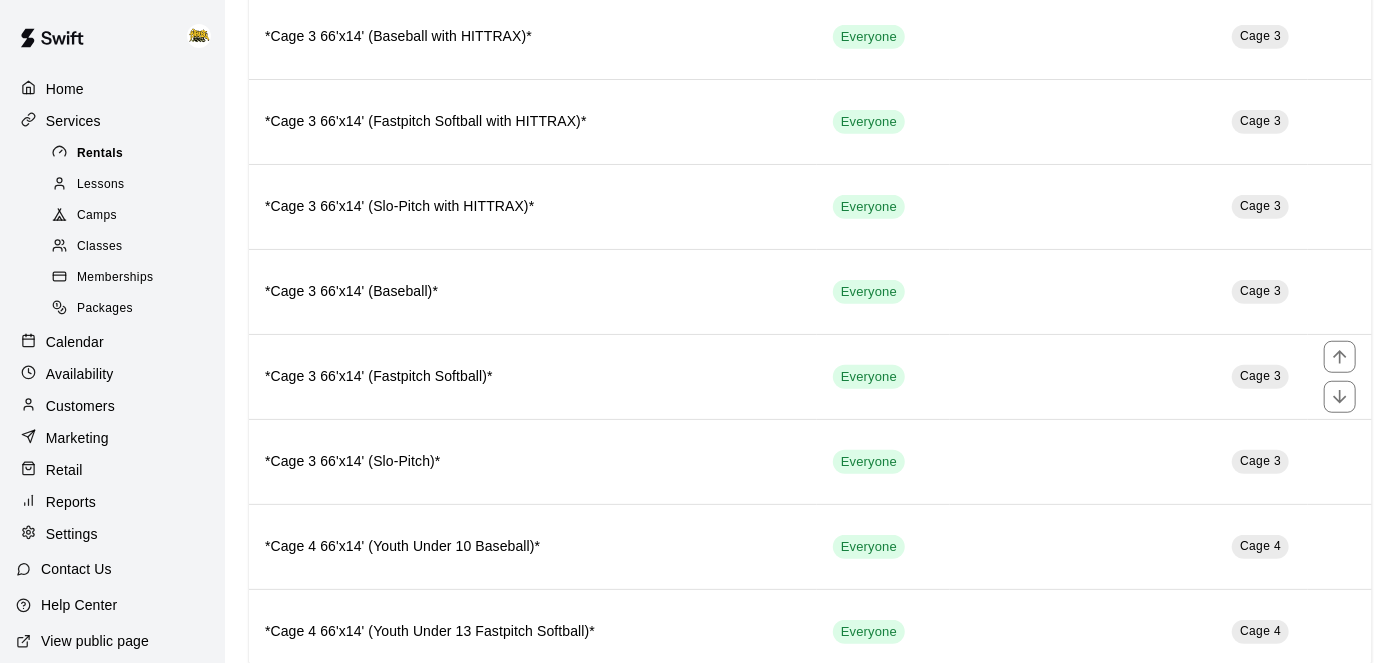 scroll, scrollTop: 668, scrollLeft: 0, axis: vertical 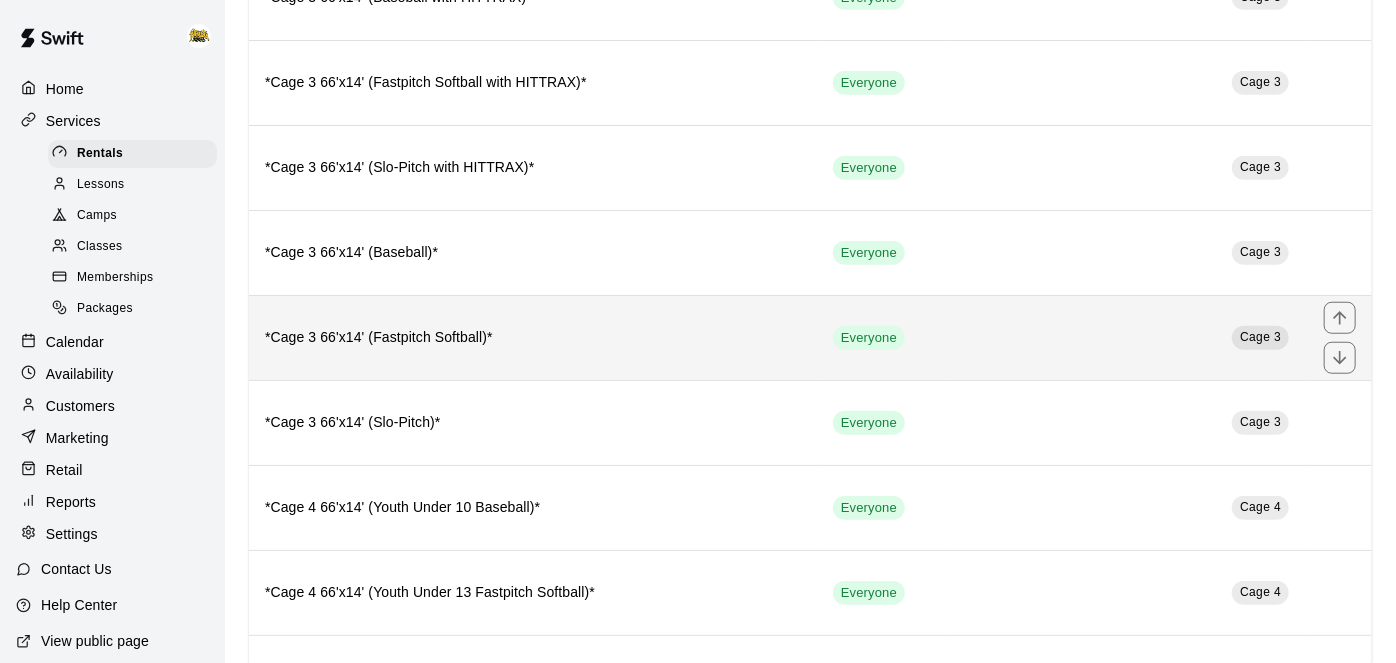 click on "*Cage 3 66'x14' (Fastpitch Softball)*" at bounding box center (533, 337) 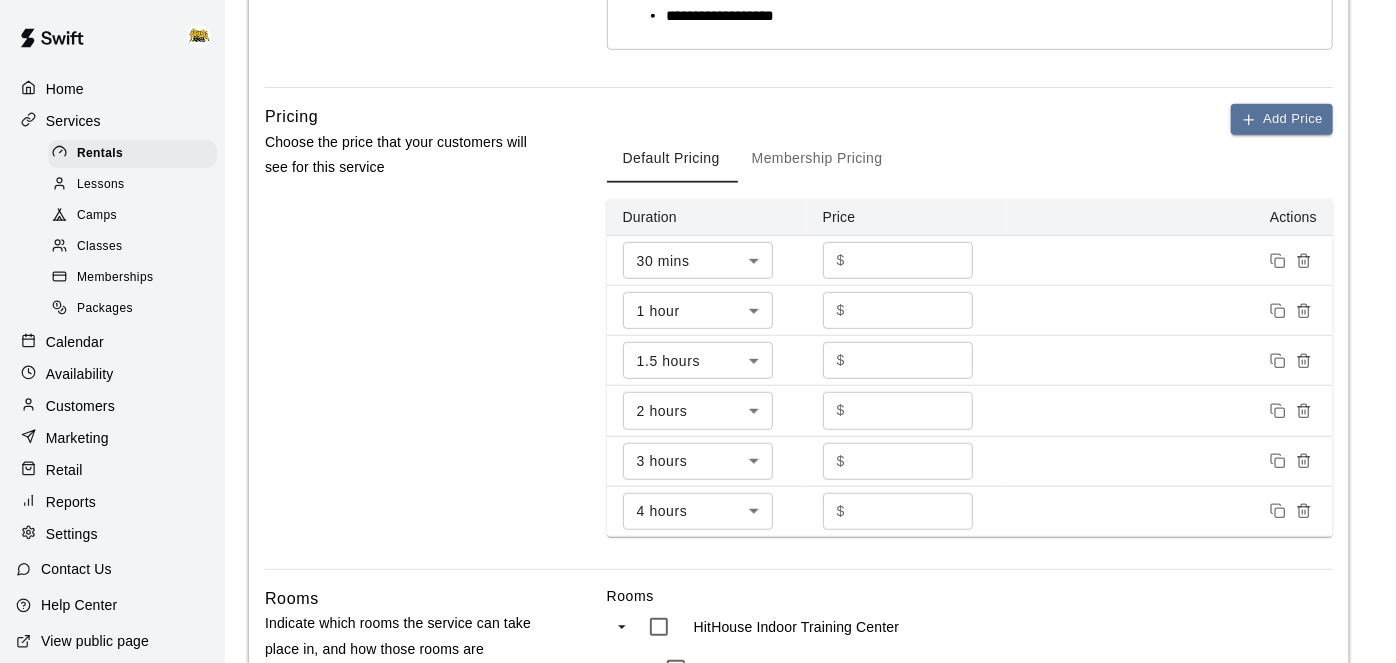 scroll, scrollTop: 600, scrollLeft: 0, axis: vertical 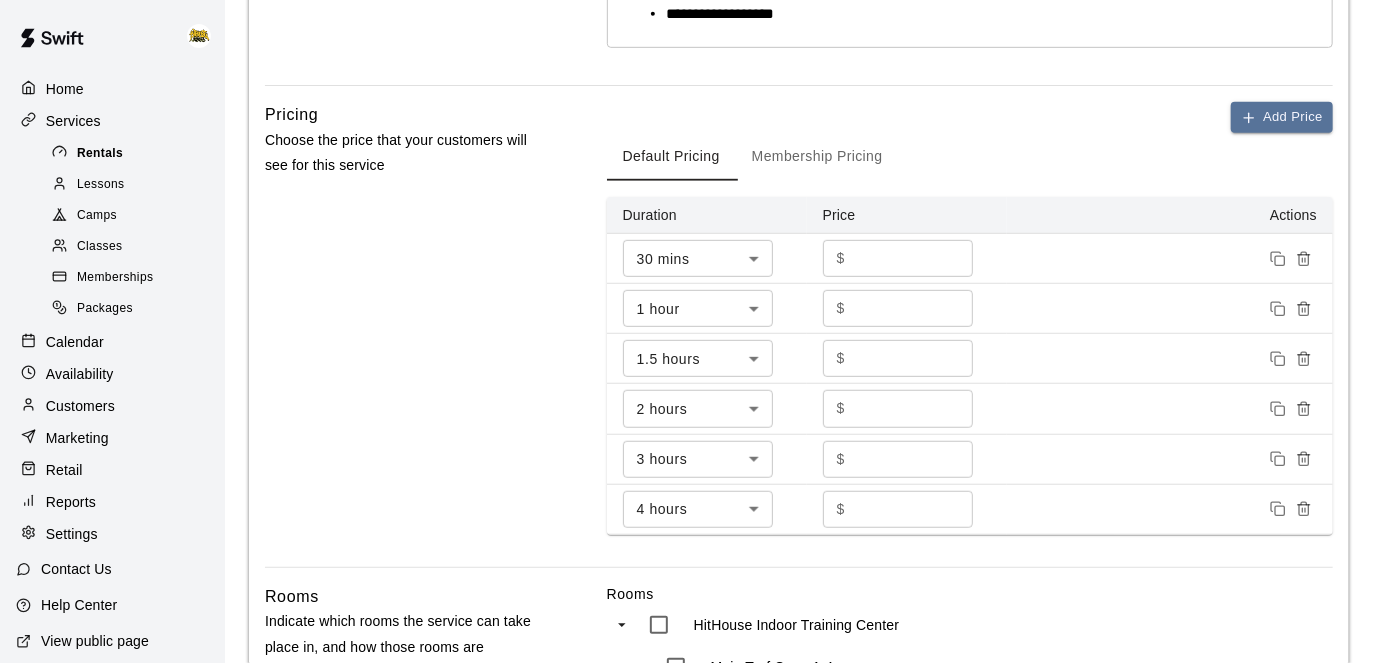 click on "Rentals" at bounding box center [132, 154] 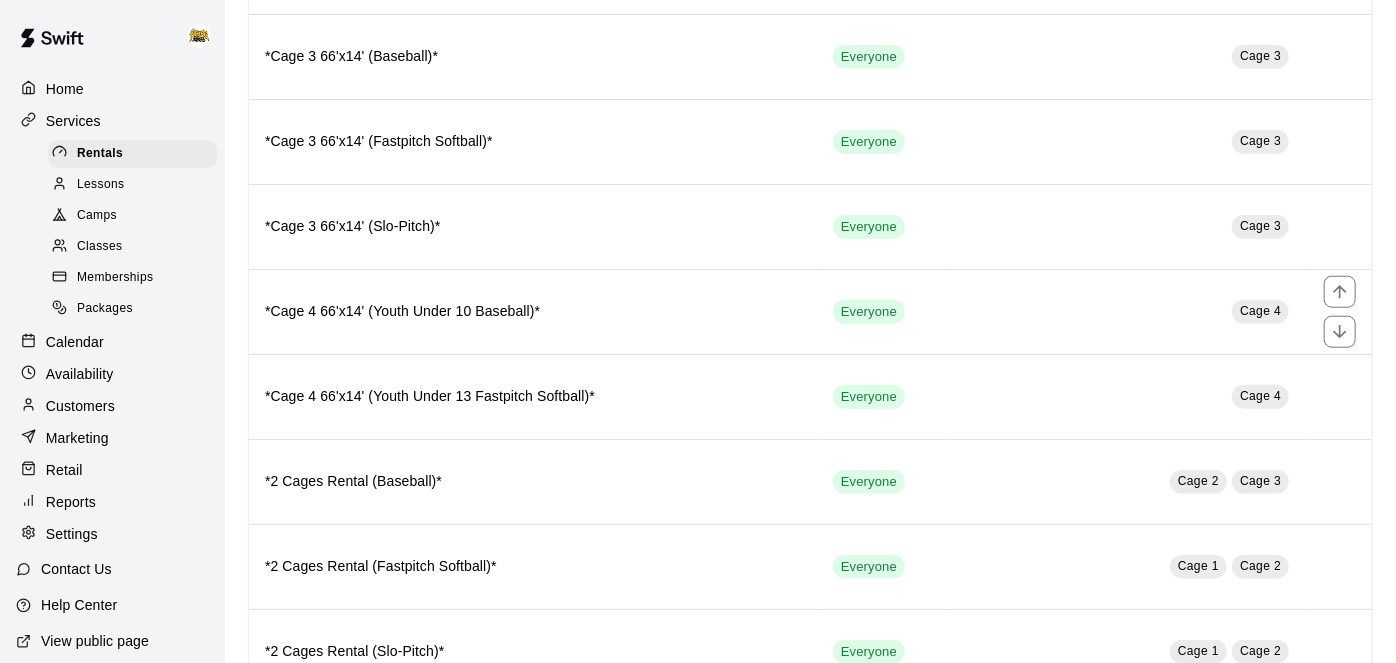 scroll, scrollTop: 863, scrollLeft: 0, axis: vertical 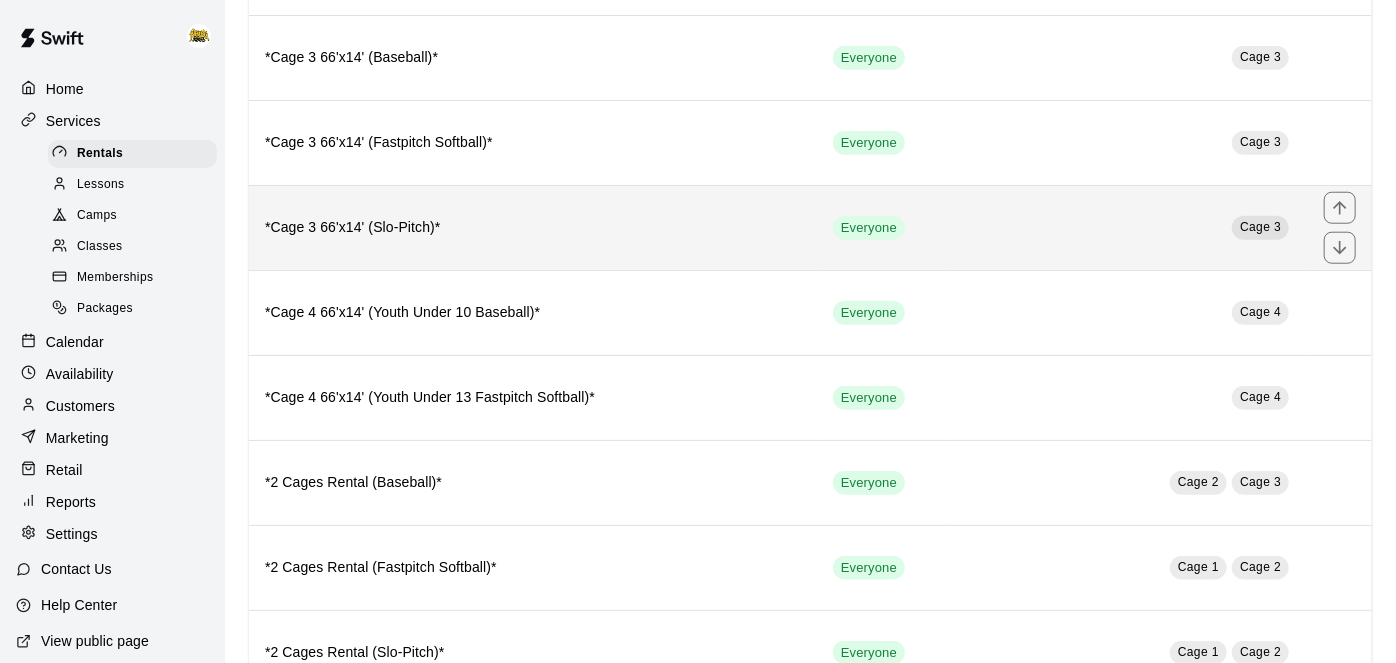 click on "*Cage 3 66'x14' (Slo-Pitch)*" at bounding box center (533, 228) 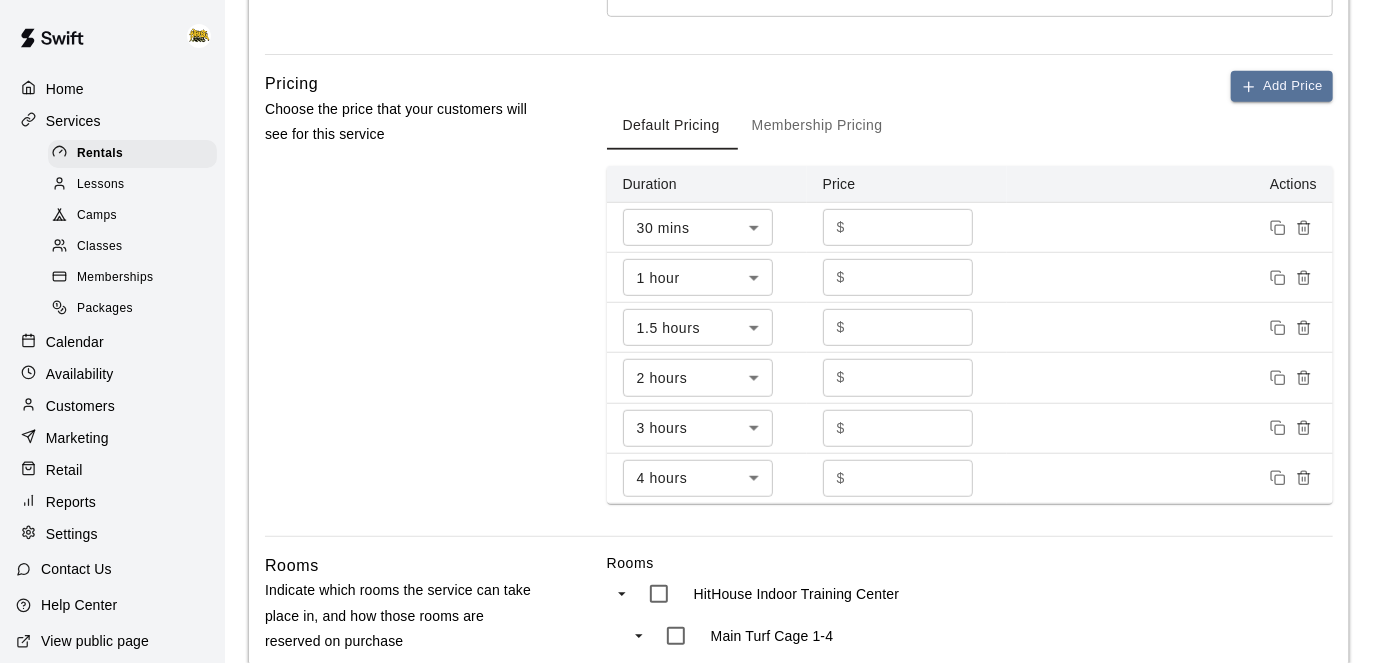 scroll, scrollTop: 633, scrollLeft: 0, axis: vertical 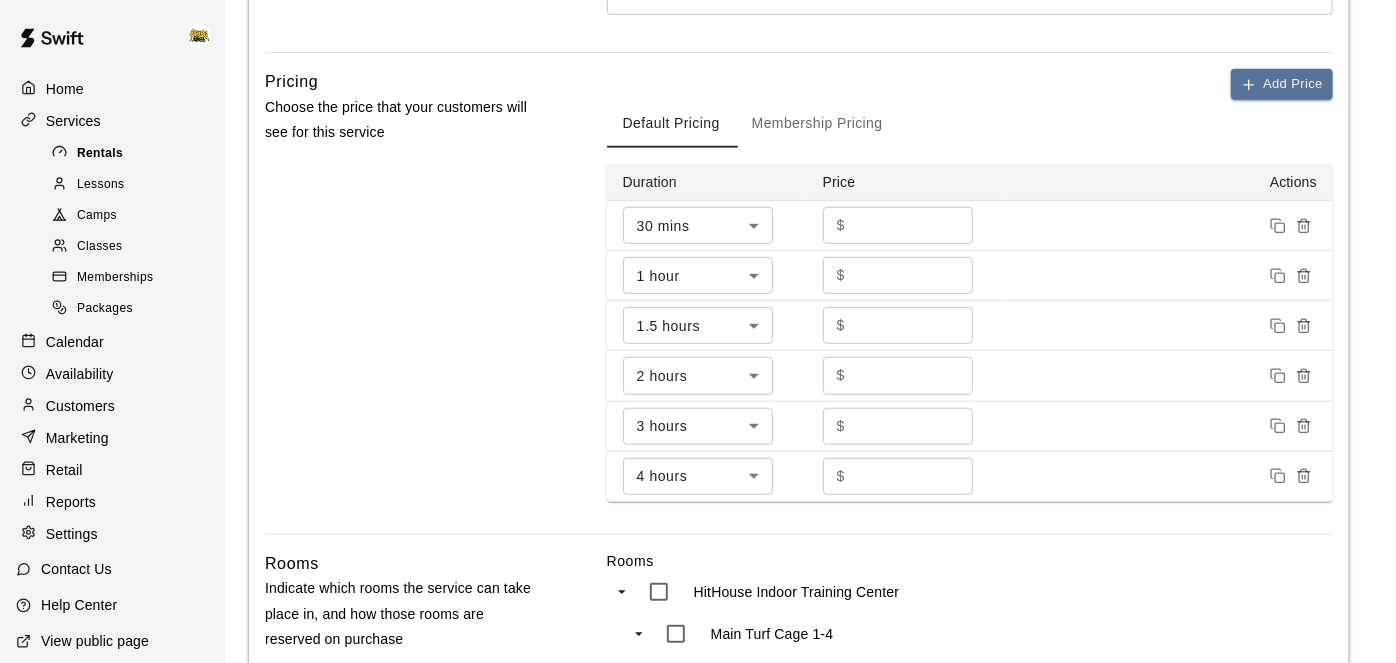 click on "Rentals" at bounding box center (132, 154) 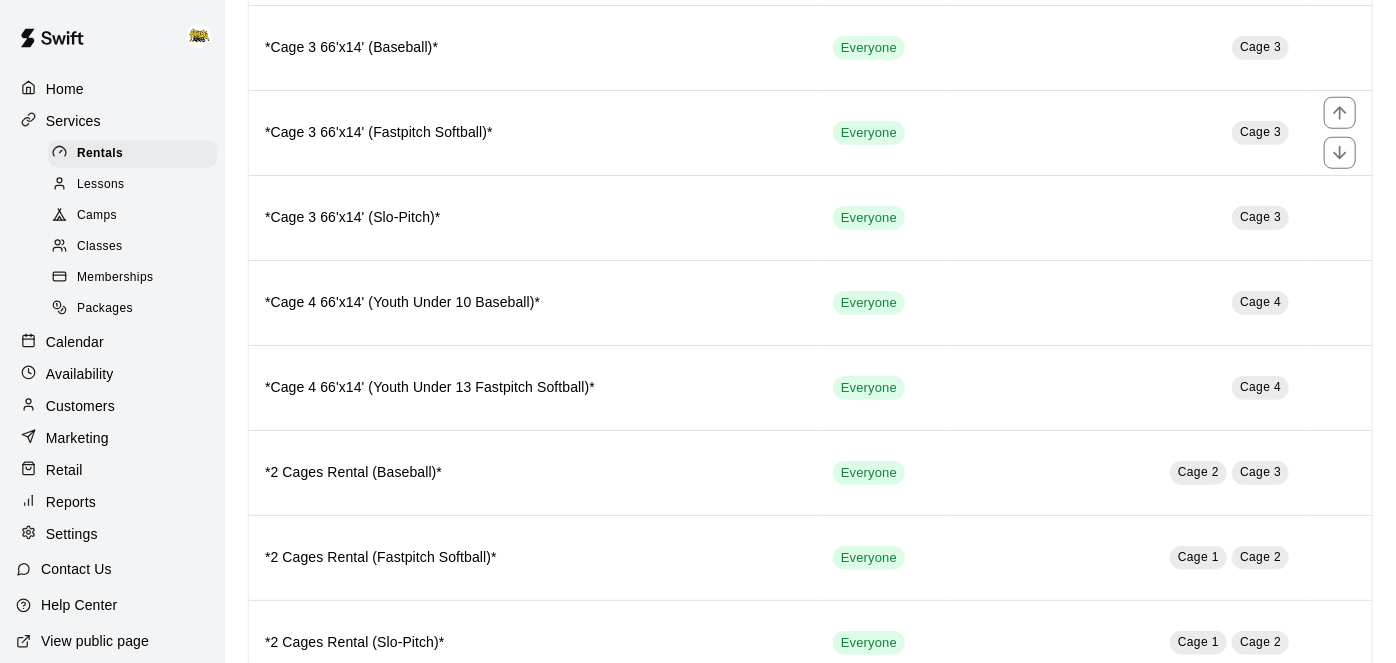 scroll, scrollTop: 885, scrollLeft: 0, axis: vertical 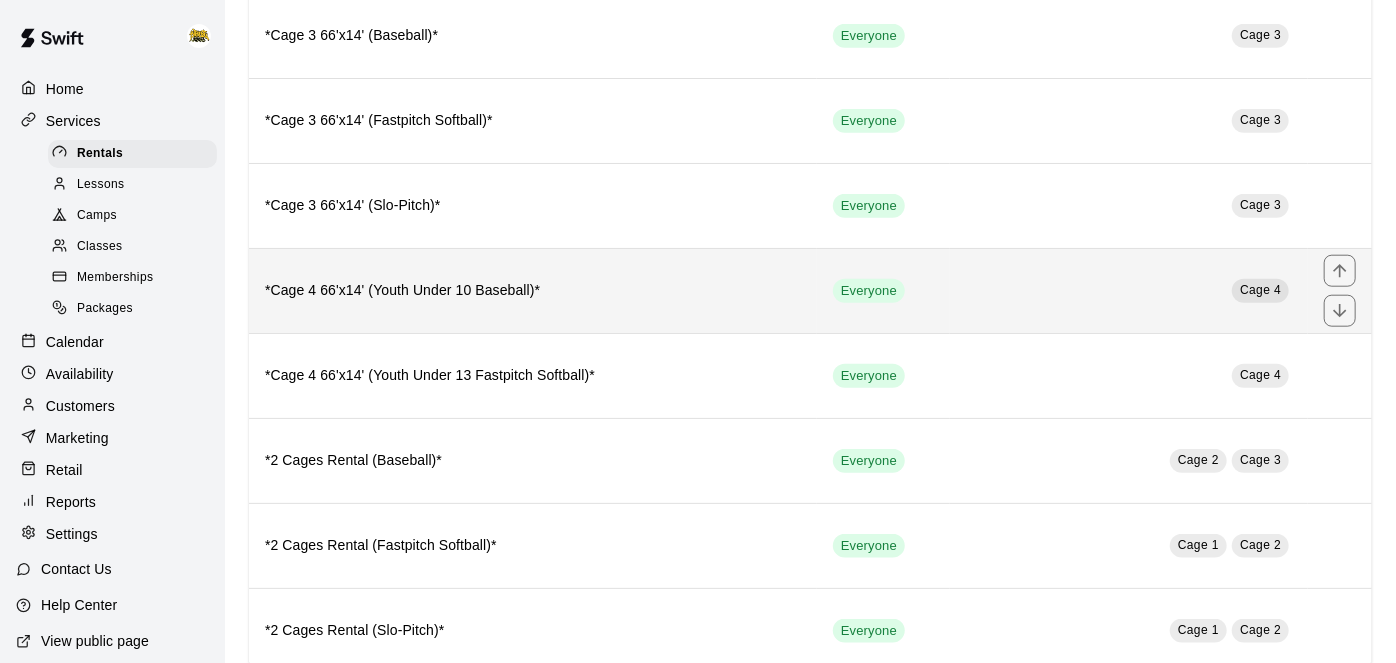 click on "*Cage 4 66'x14' (Youth Under 10 Baseball)*" at bounding box center (533, 290) 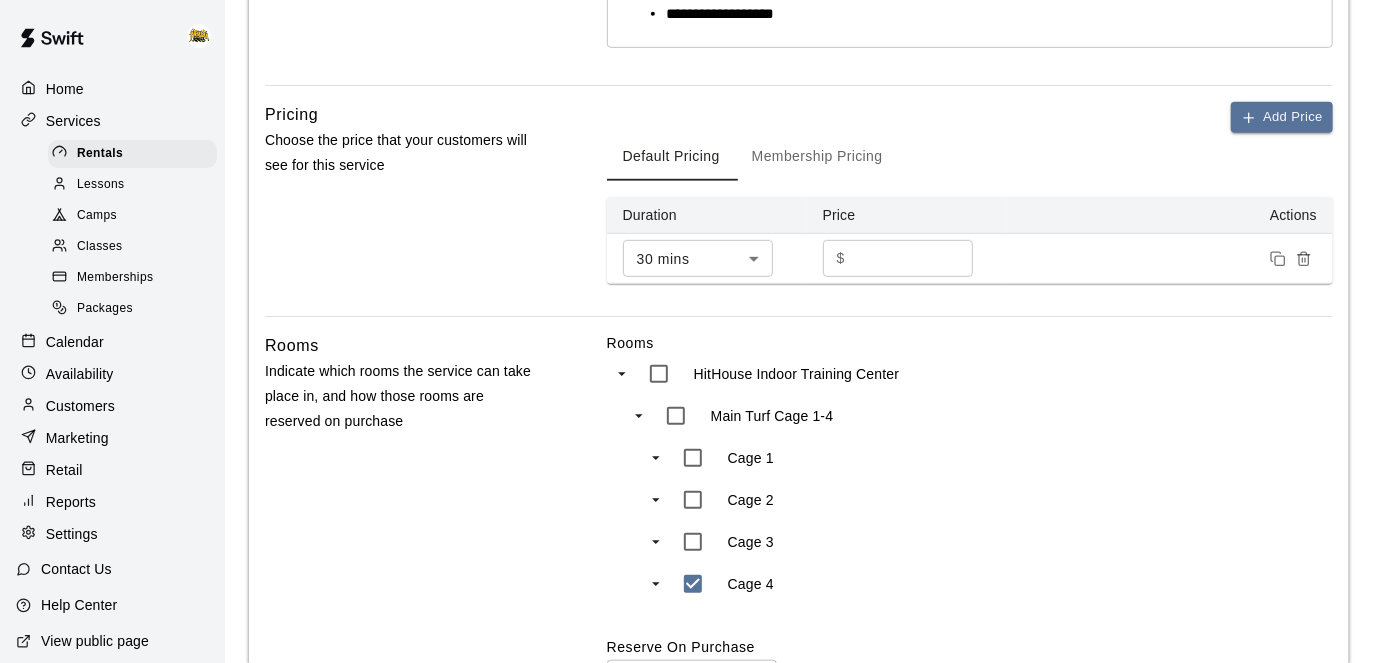 scroll, scrollTop: 598, scrollLeft: 0, axis: vertical 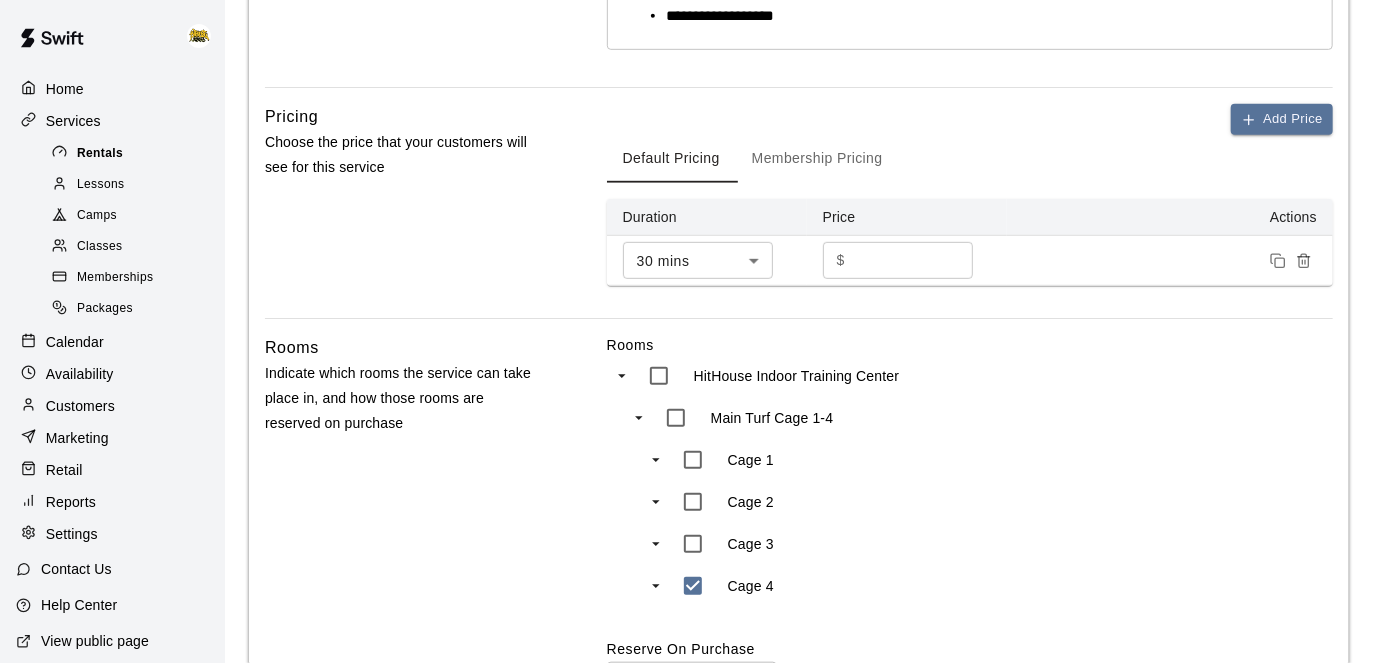 click on "Rentals" at bounding box center [132, 154] 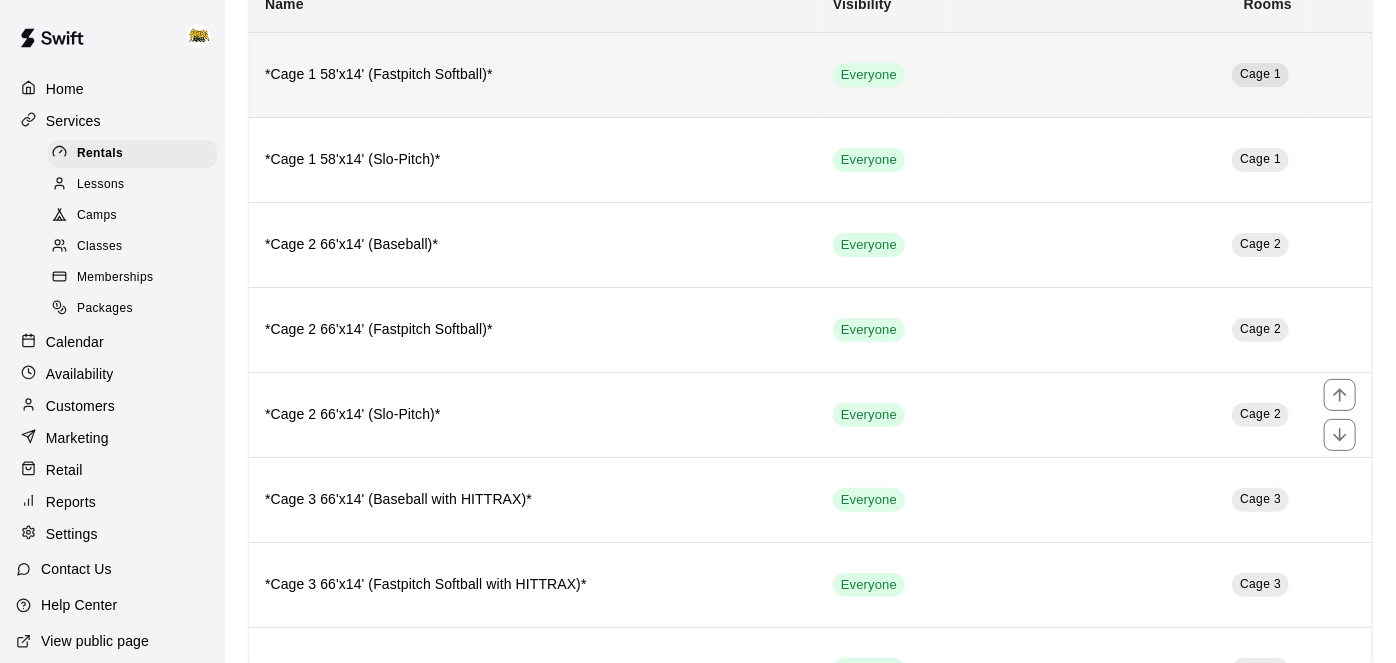 scroll, scrollTop: 896, scrollLeft: 0, axis: vertical 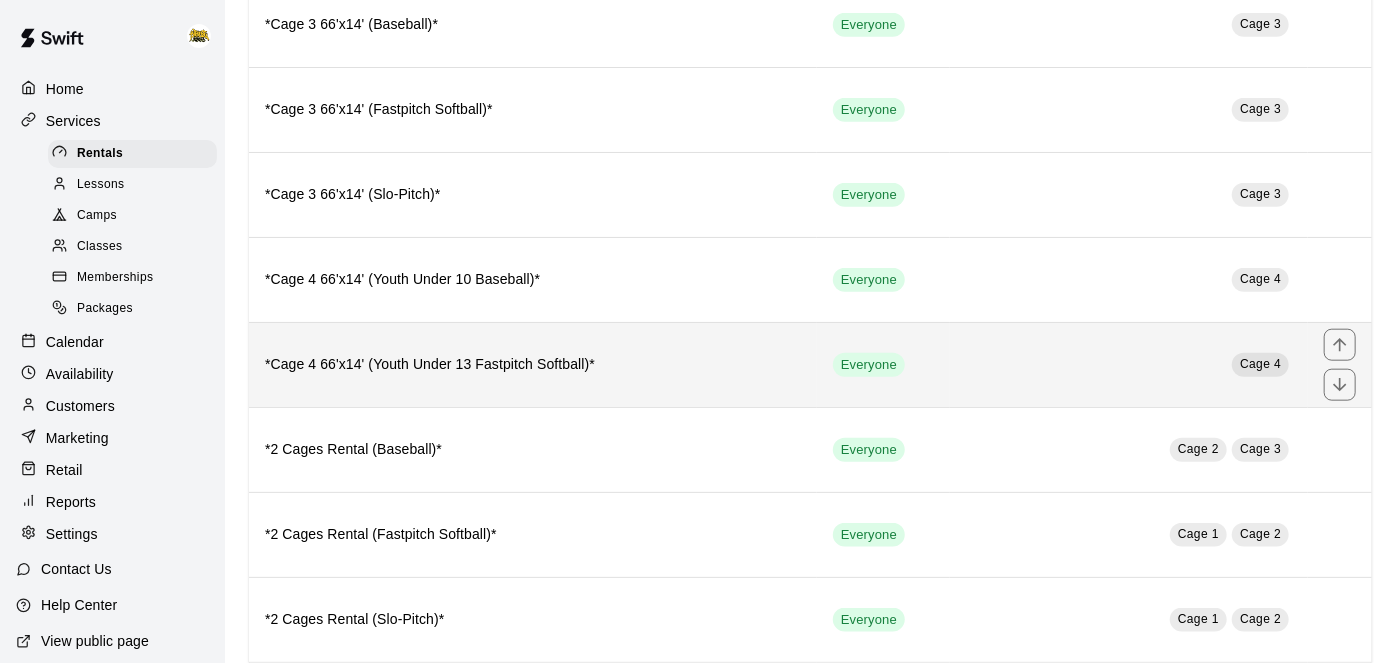 click on "*Cage 4 66'x14' (Youth Under 13 Fastpitch Softball)*" at bounding box center (533, 364) 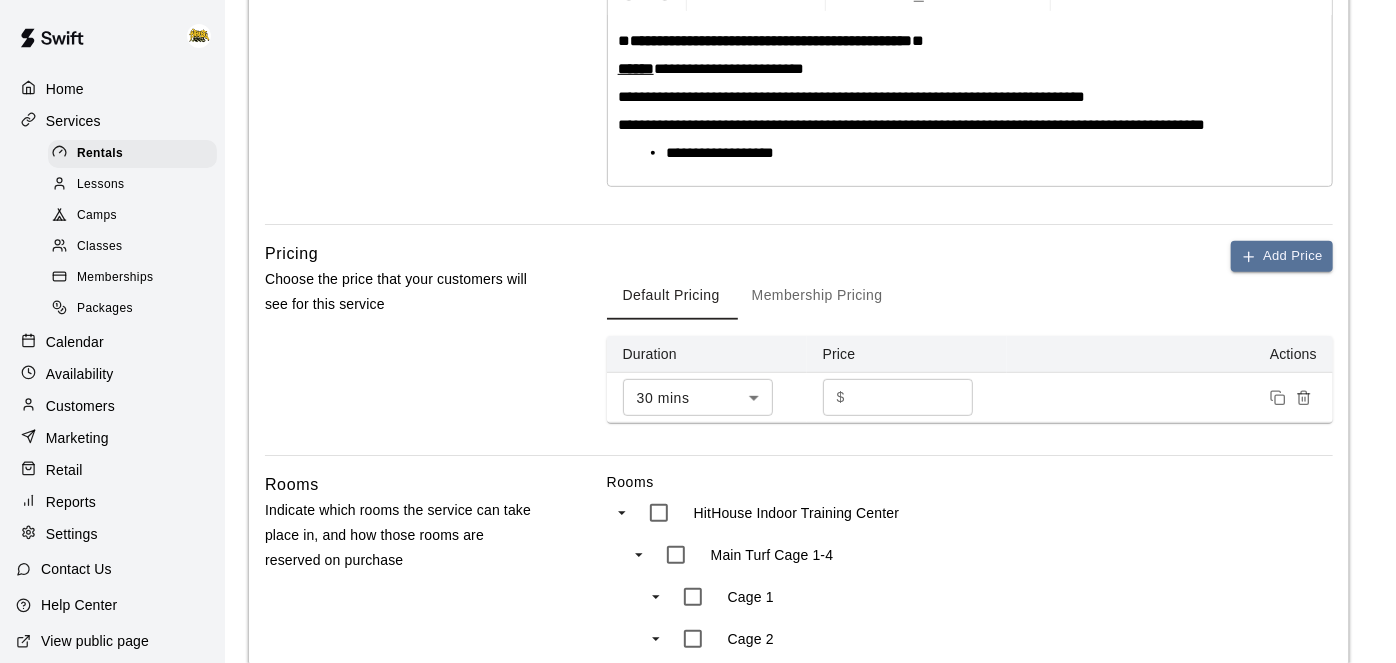 scroll, scrollTop: 462, scrollLeft: 0, axis: vertical 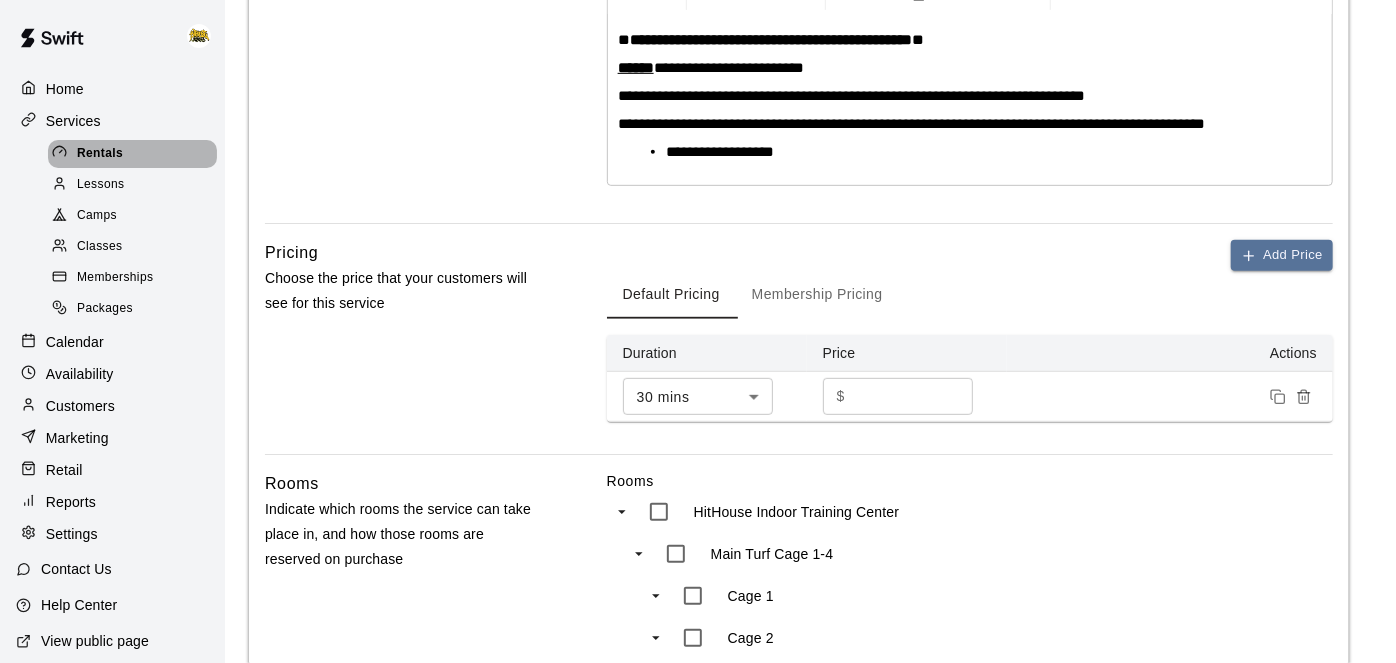click on "Rentals" at bounding box center [132, 154] 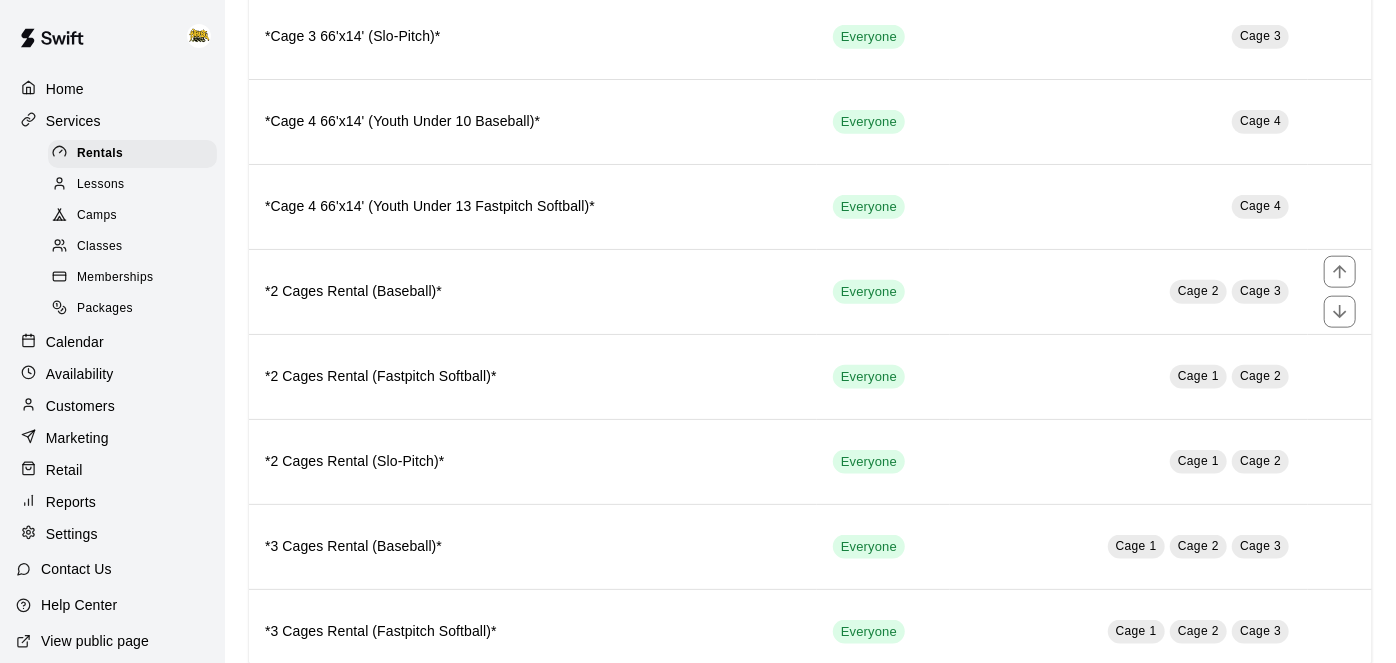 scroll, scrollTop: 1077, scrollLeft: 0, axis: vertical 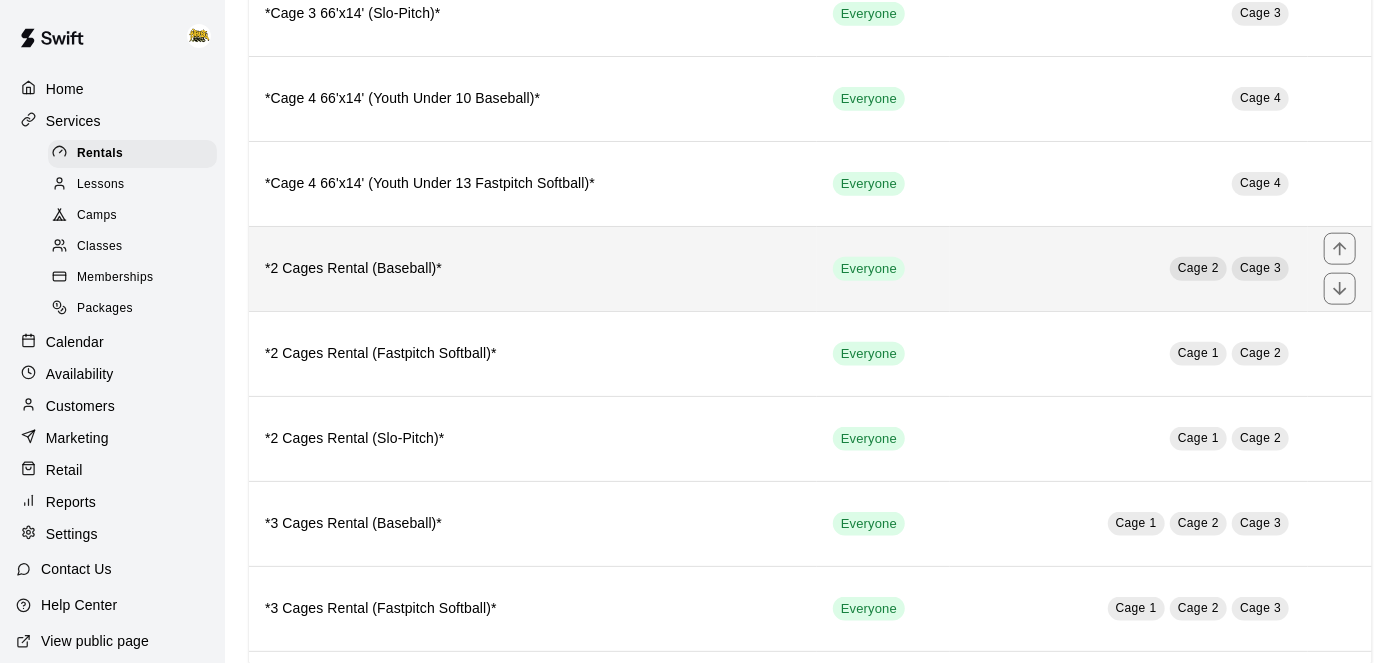 click on "*2 Cages Rental (Baseball)*" at bounding box center [533, 268] 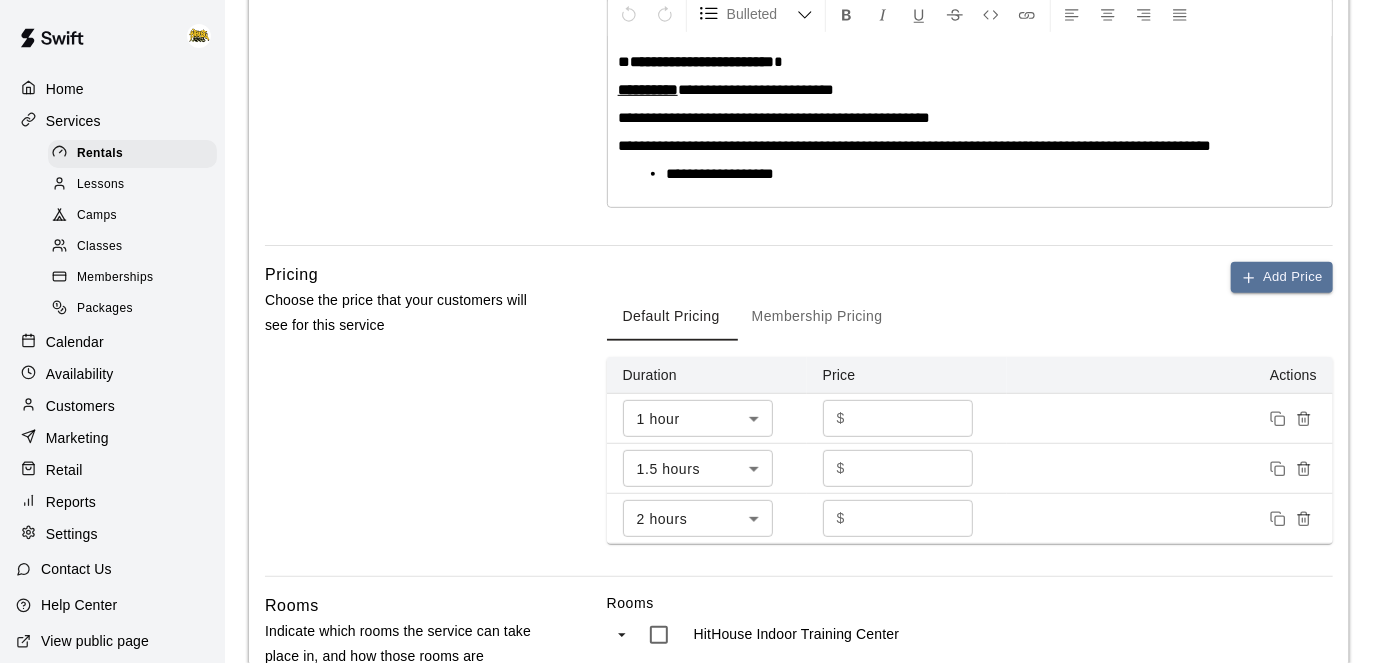 scroll, scrollTop: 441, scrollLeft: 0, axis: vertical 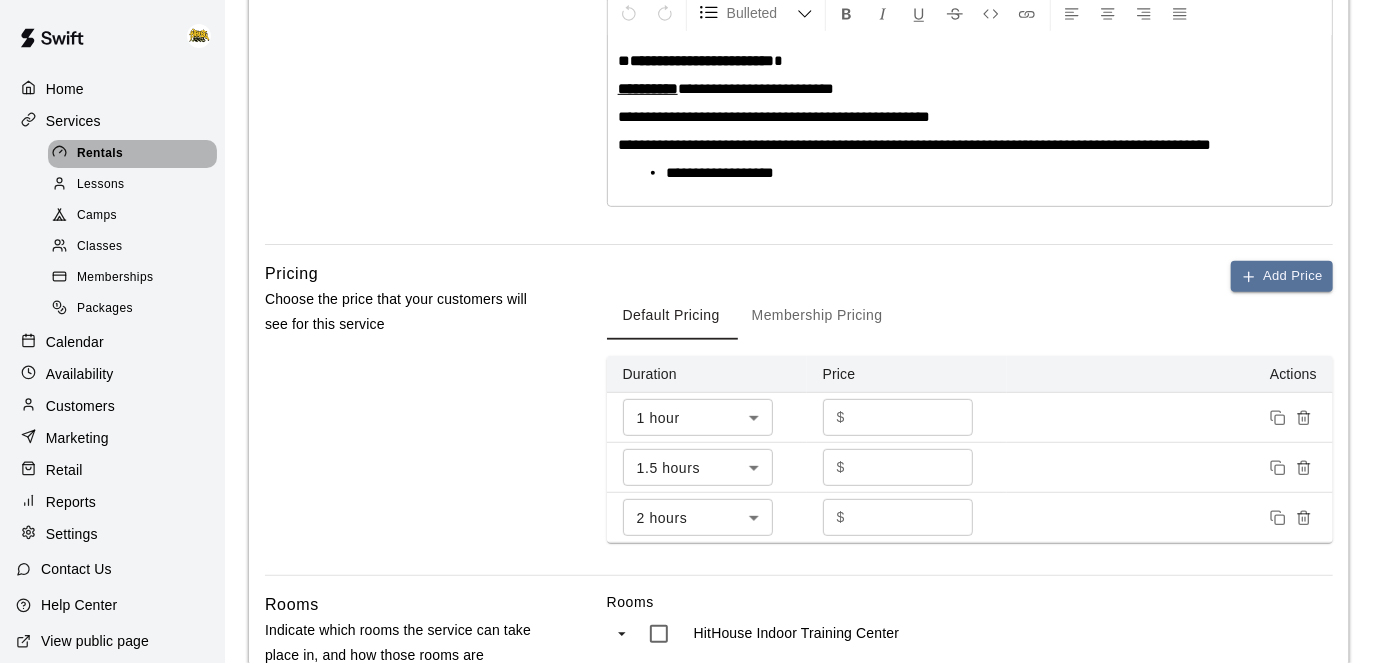 click on "Rentals" at bounding box center (132, 154) 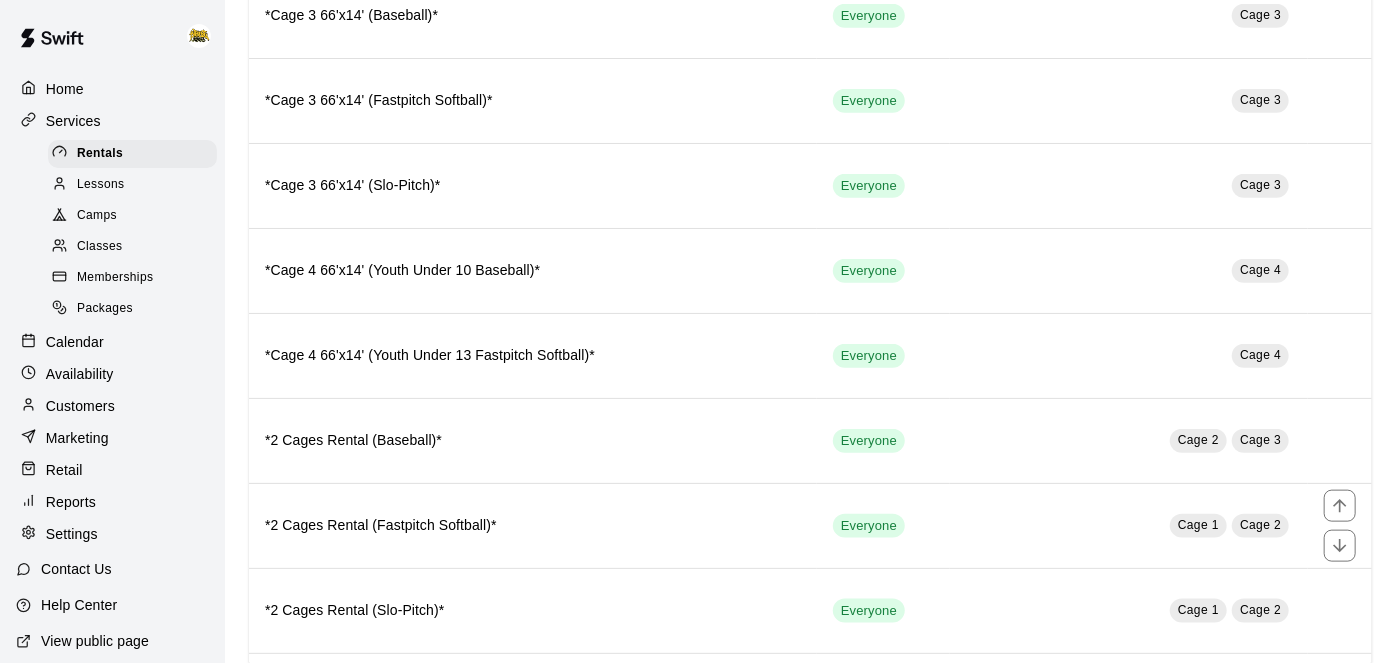 scroll, scrollTop: 910, scrollLeft: 0, axis: vertical 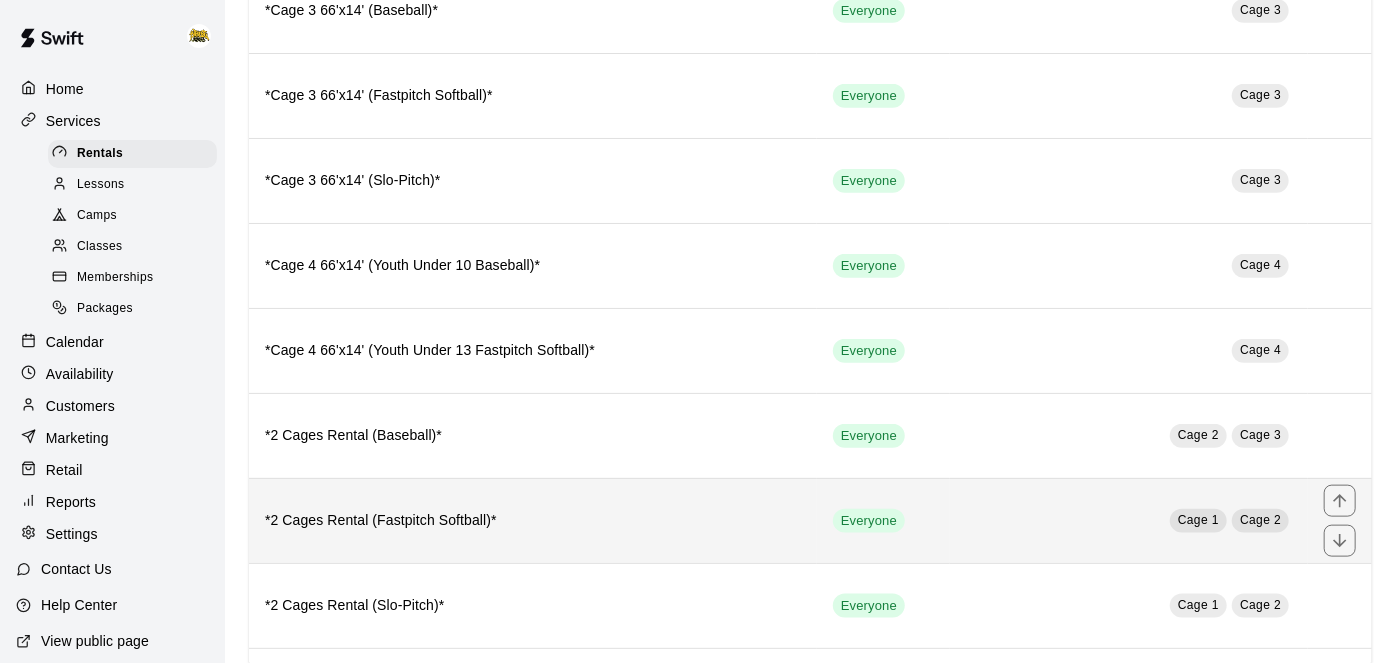 click on "*2 Cages Rental (Fastpitch Softball)*" at bounding box center [533, 521] 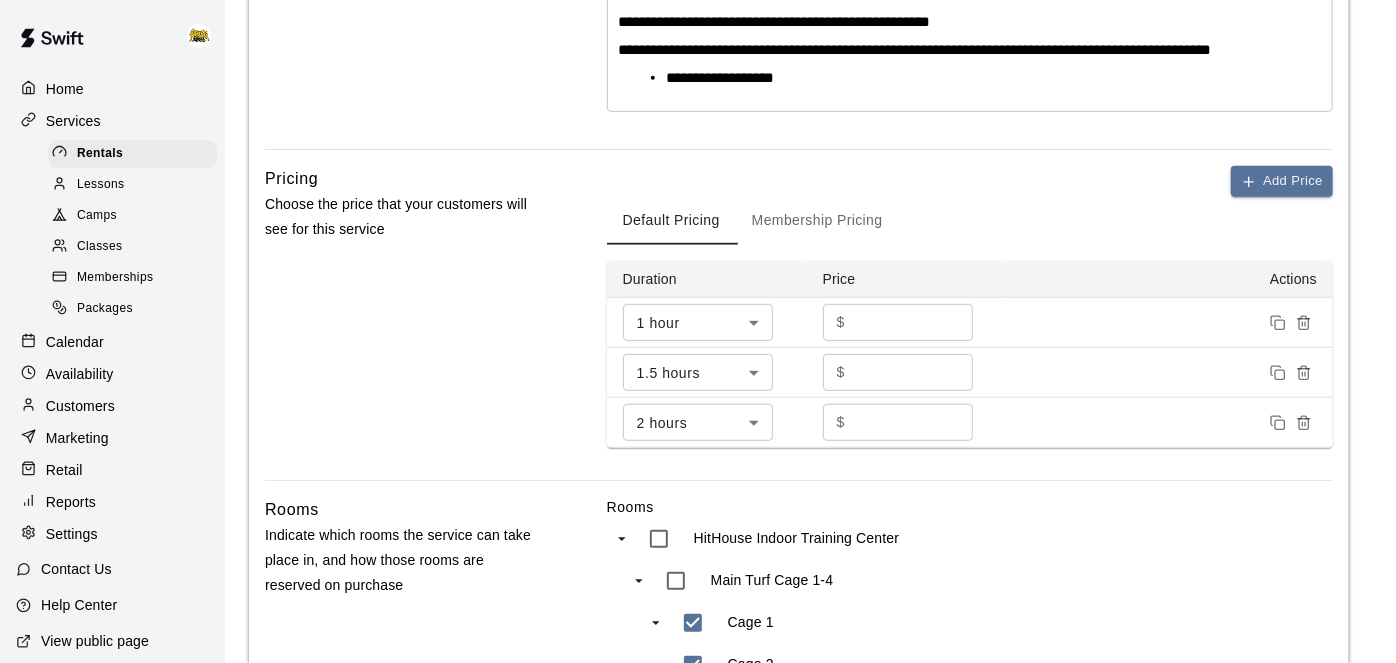 scroll, scrollTop: 594, scrollLeft: 0, axis: vertical 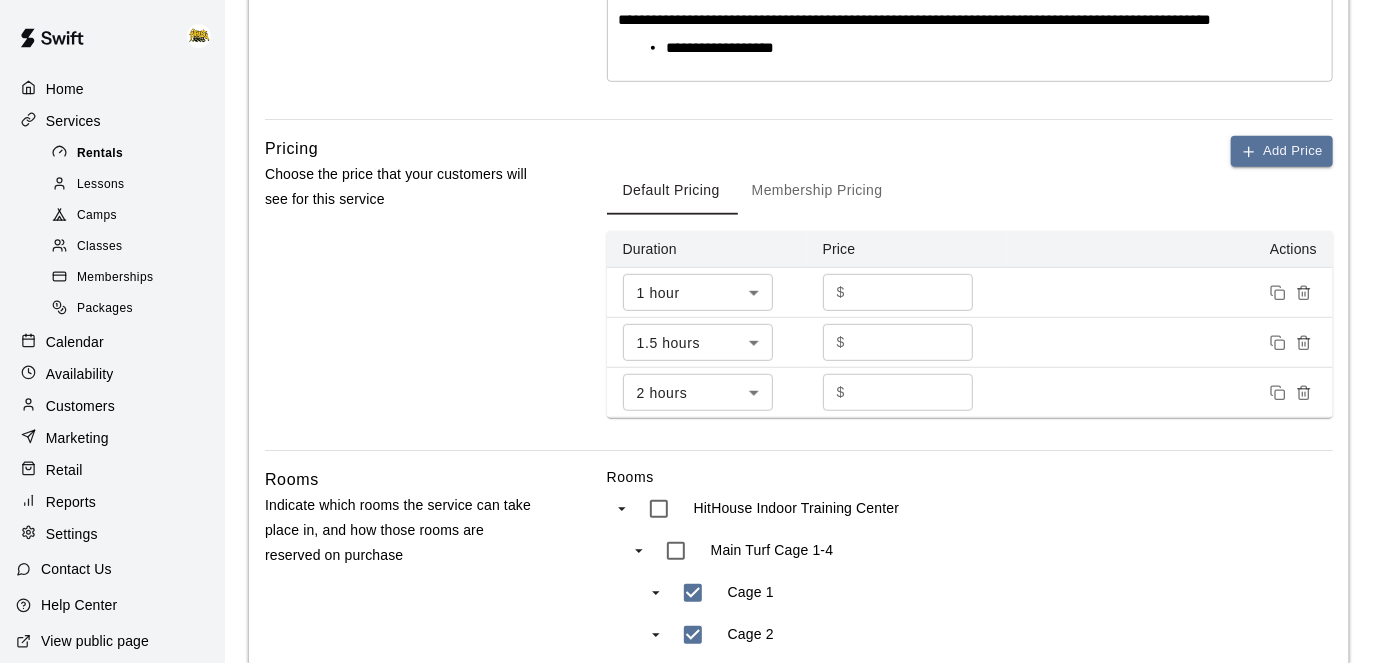 click on "Rentals" at bounding box center [132, 154] 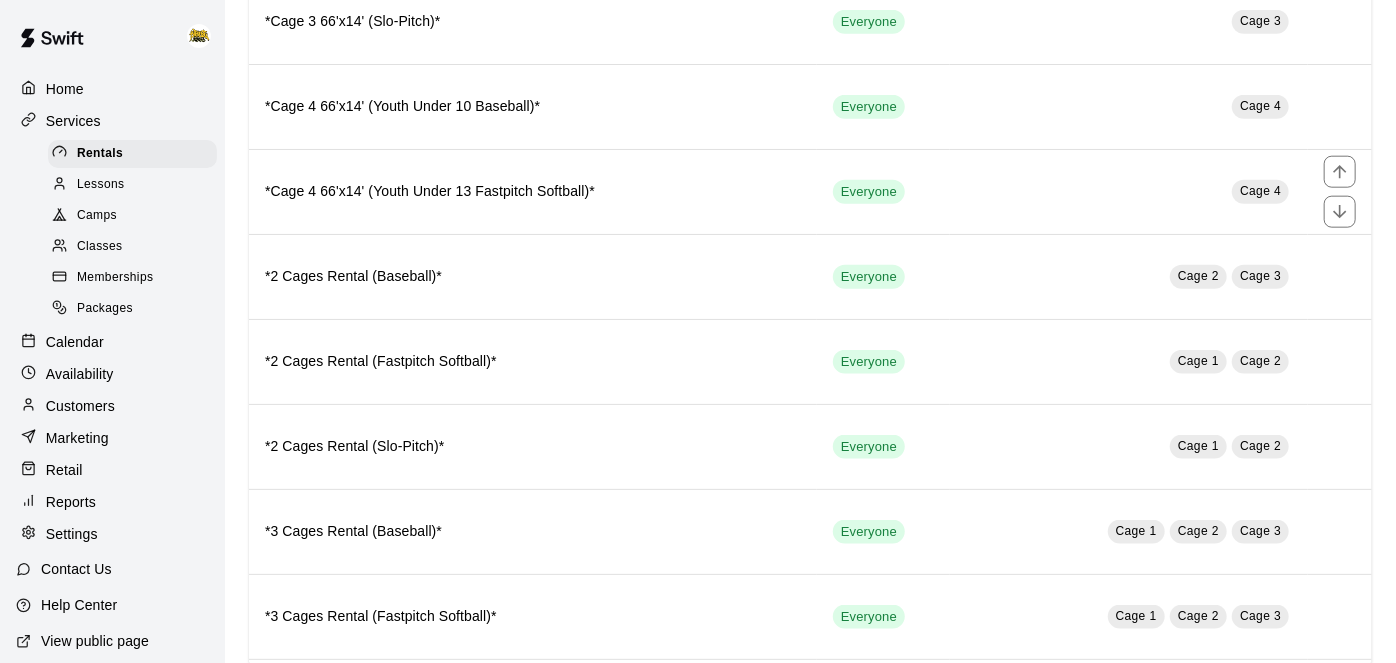 scroll, scrollTop: 1078, scrollLeft: 0, axis: vertical 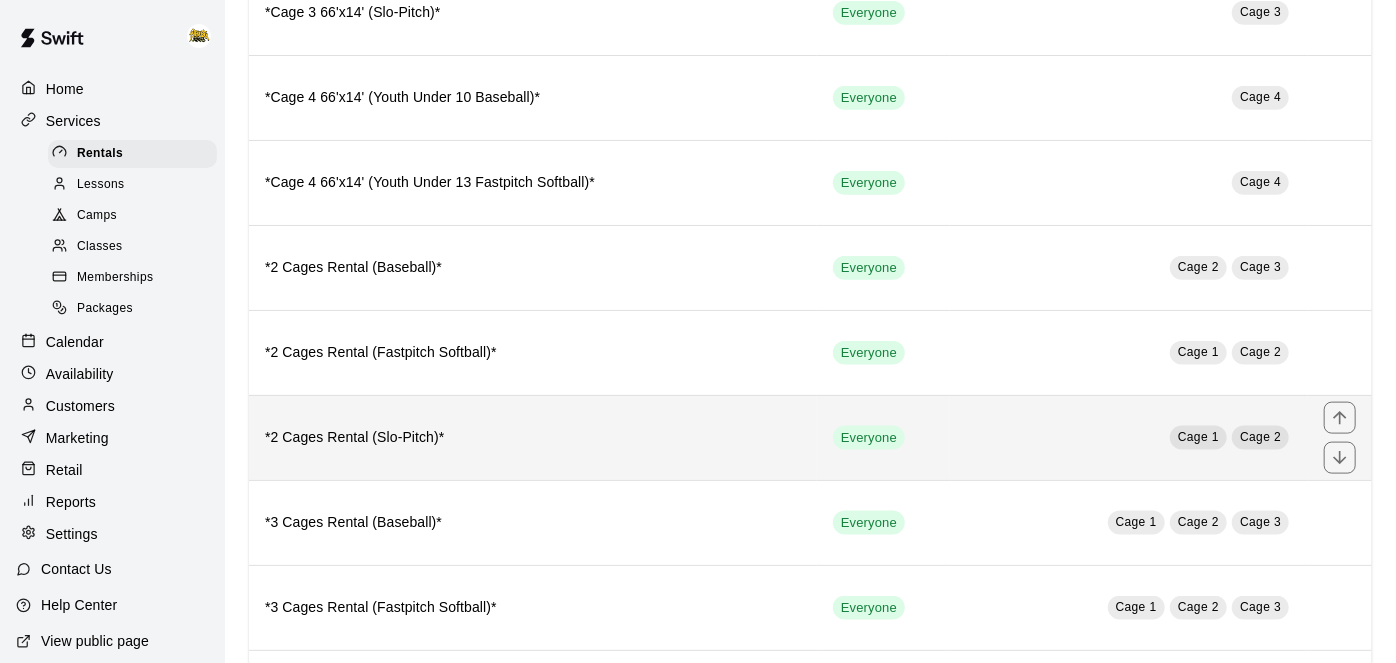 click on "*2 Cages Rental (Slo-Pitch)*" at bounding box center [533, 437] 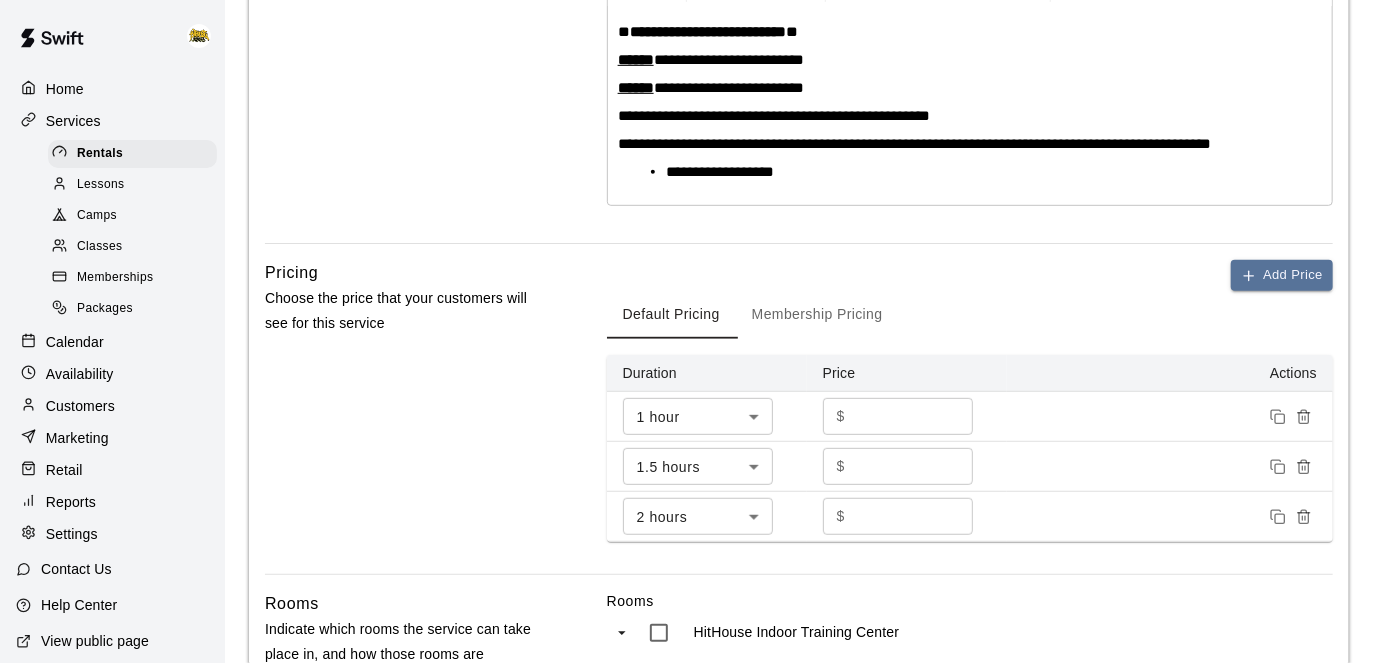 scroll, scrollTop: 488, scrollLeft: 0, axis: vertical 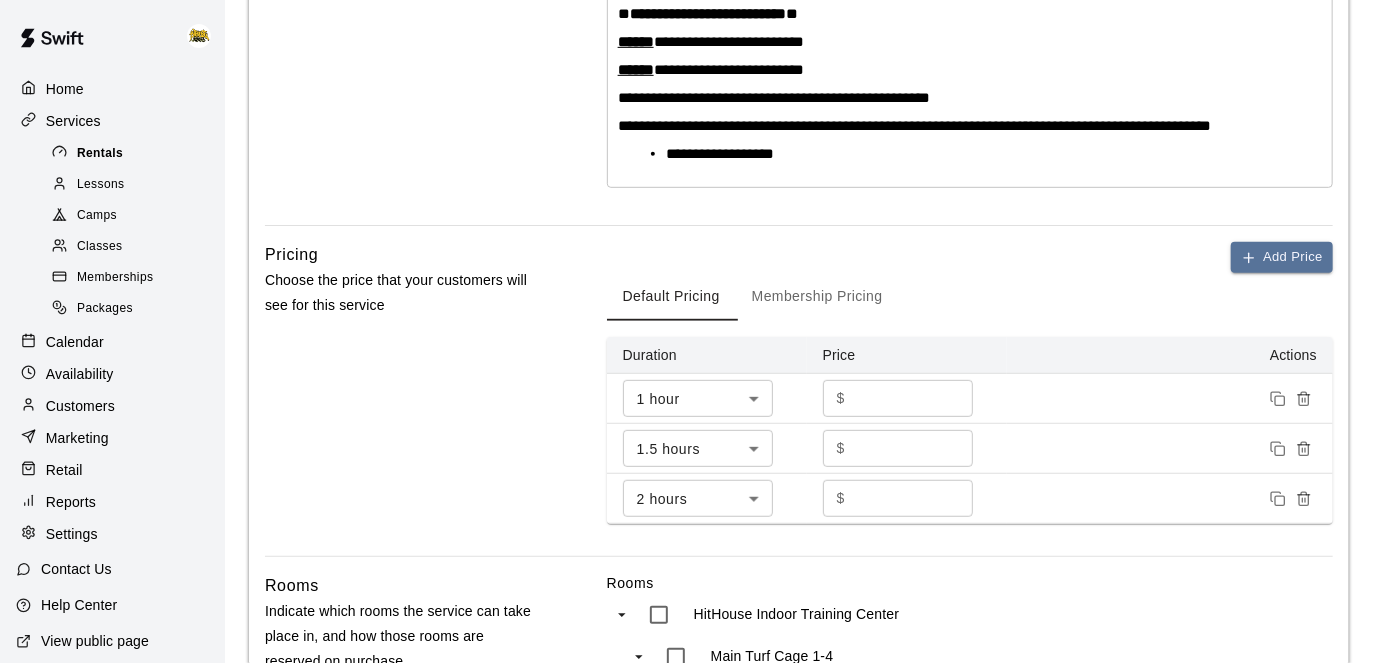 click on "Rentals" at bounding box center [132, 154] 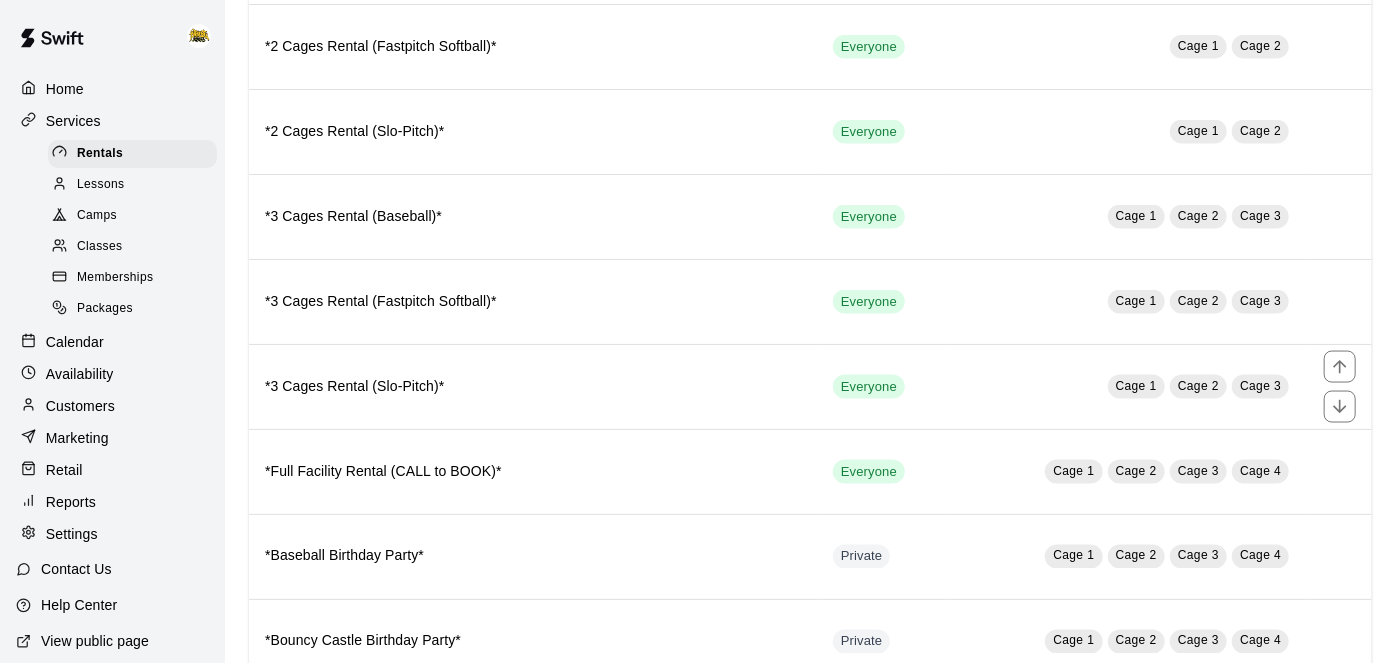 scroll, scrollTop: 1378, scrollLeft: 0, axis: vertical 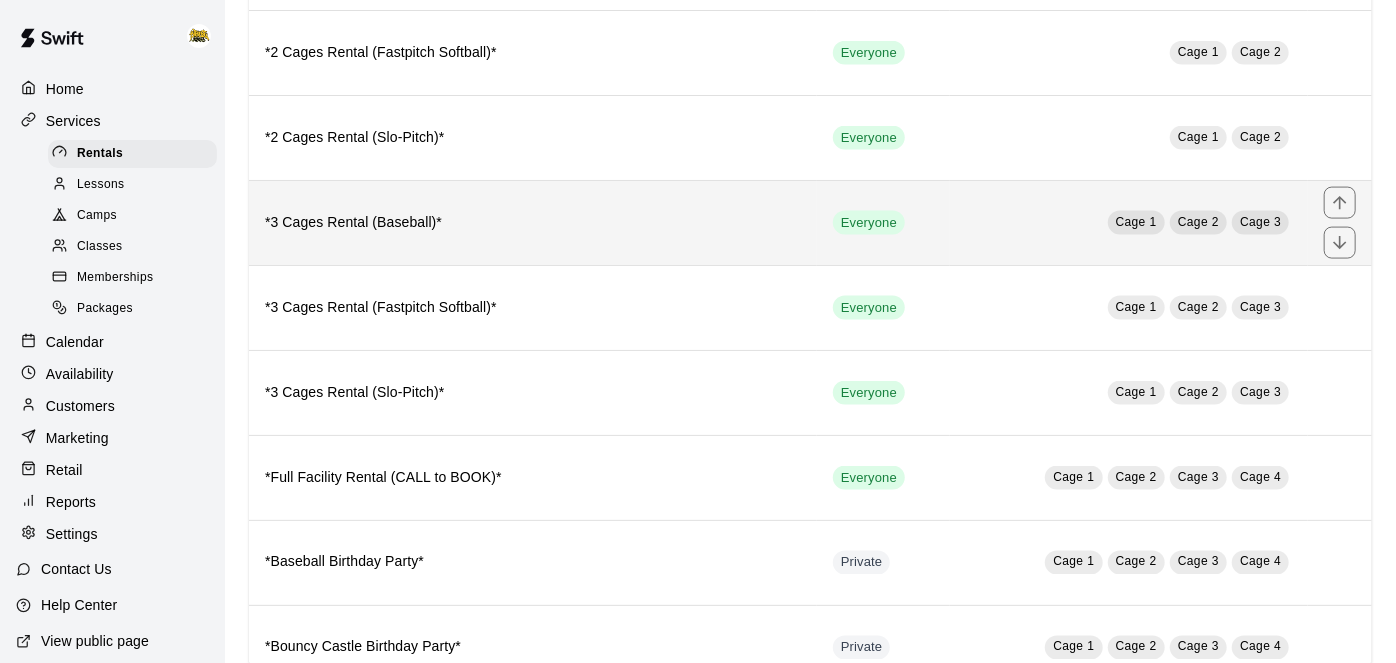 click on "*3 Cages Rental (Baseball)*" at bounding box center [533, 222] 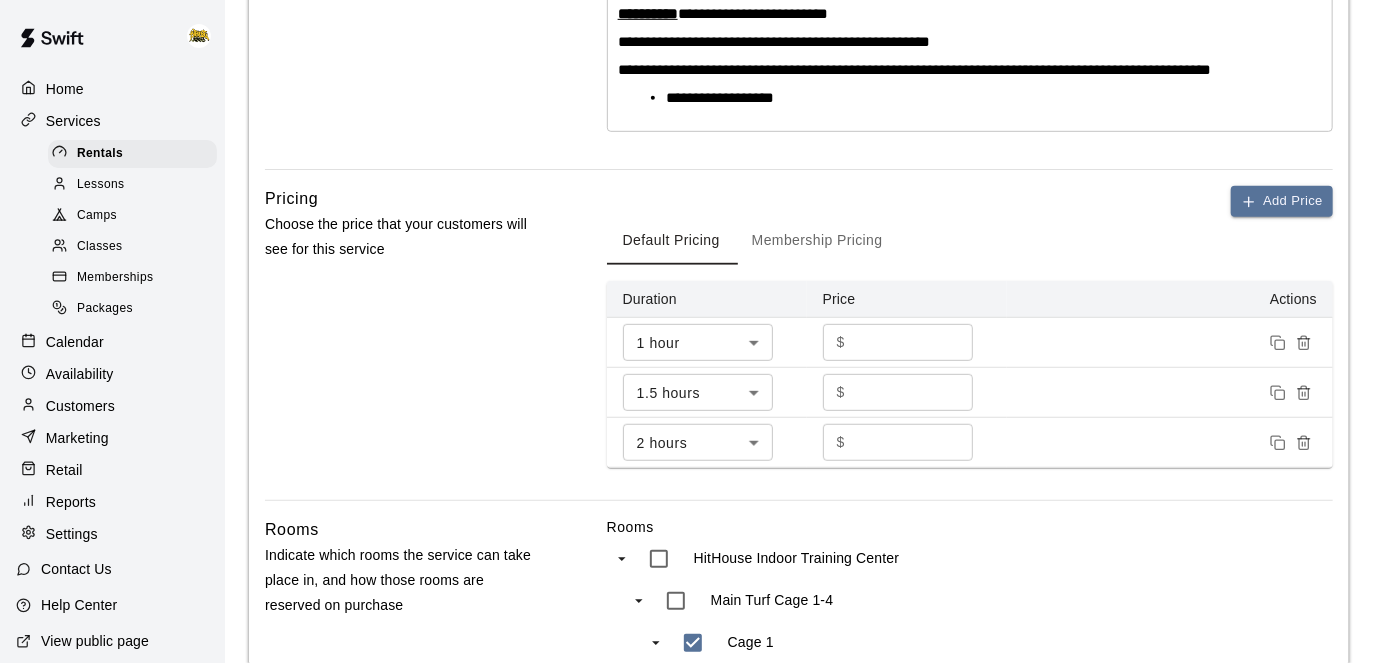 scroll, scrollTop: 595, scrollLeft: 0, axis: vertical 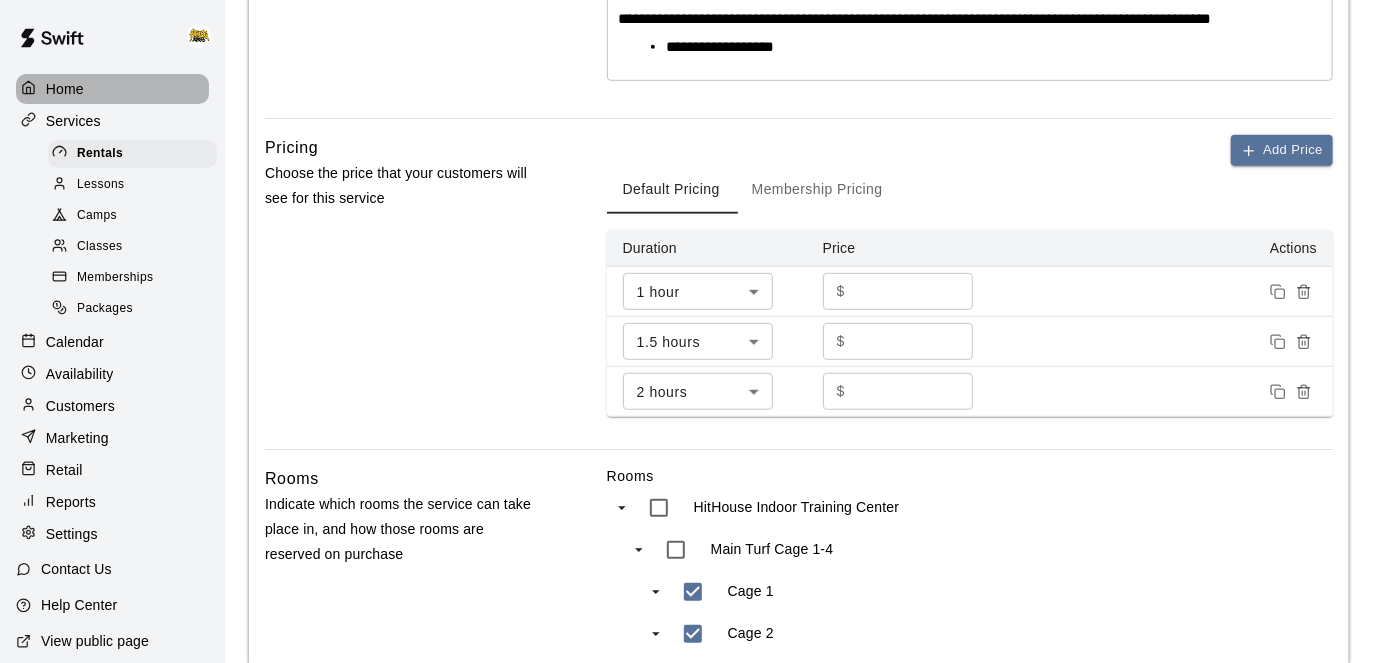 click on "Home" at bounding box center (65, 89) 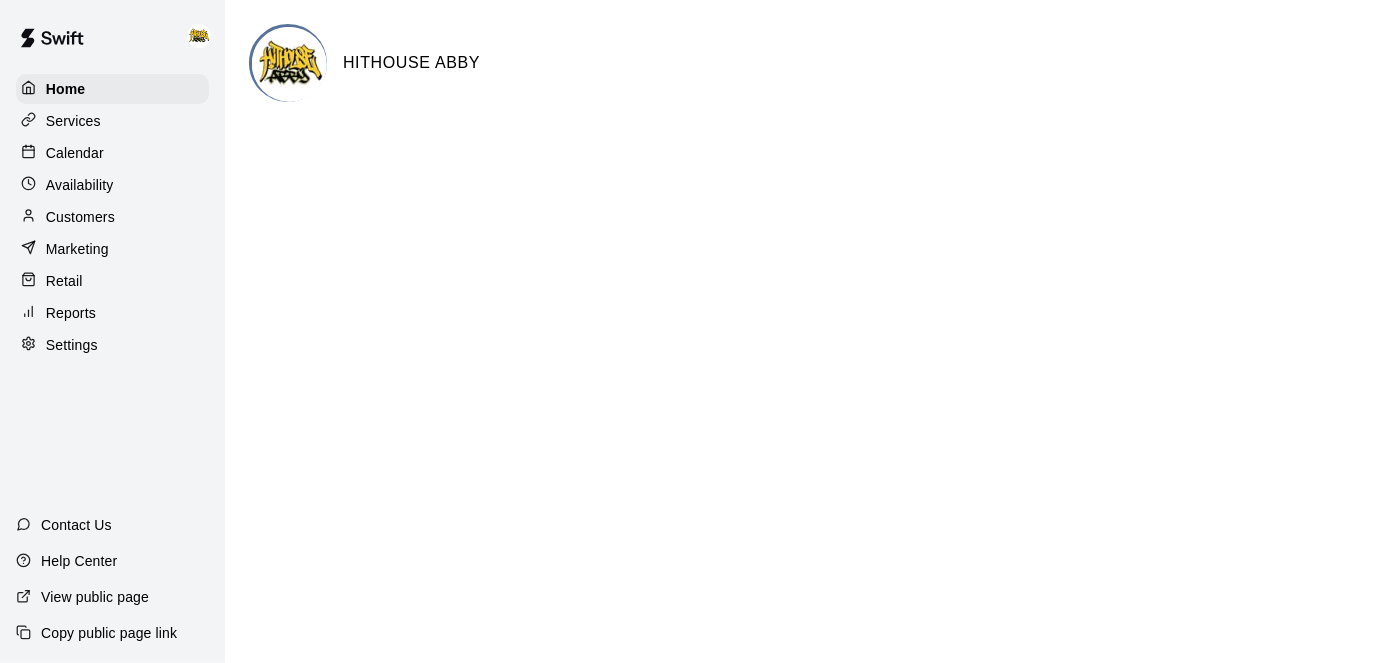 click on "Calendar" at bounding box center (75, 153) 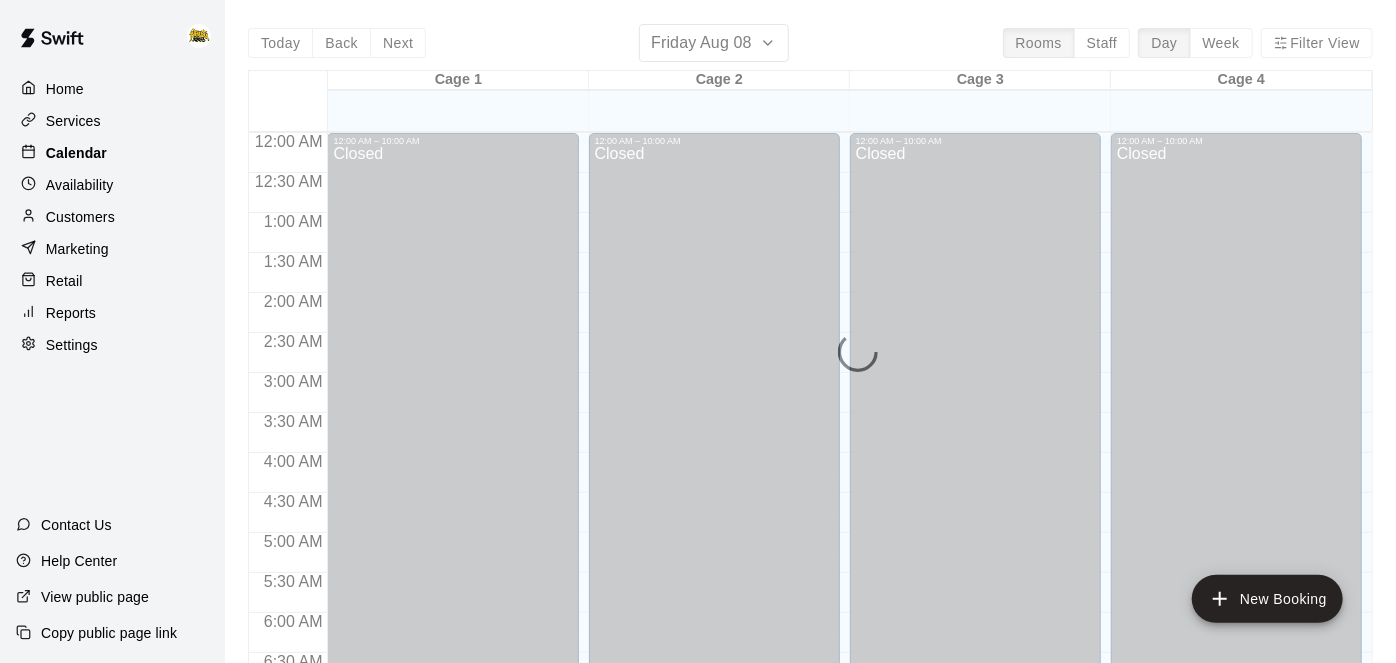 scroll, scrollTop: 1282, scrollLeft: 0, axis: vertical 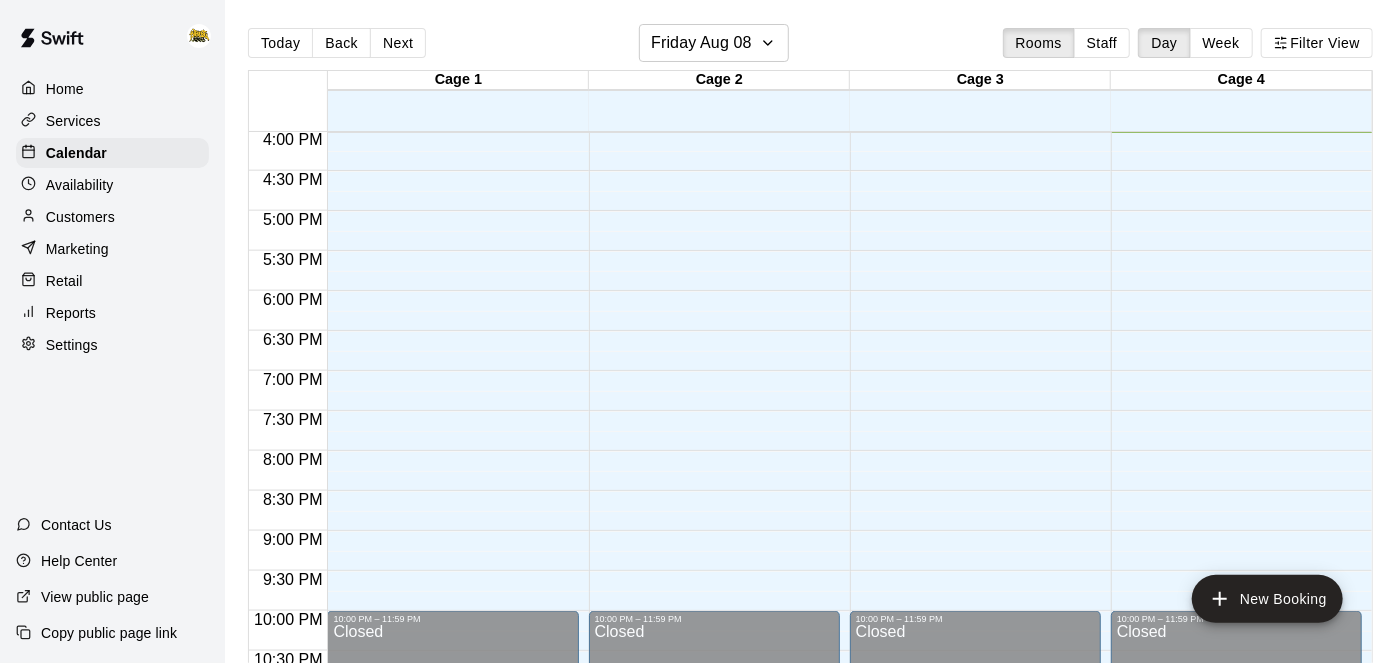click on "Services" at bounding box center [73, 121] 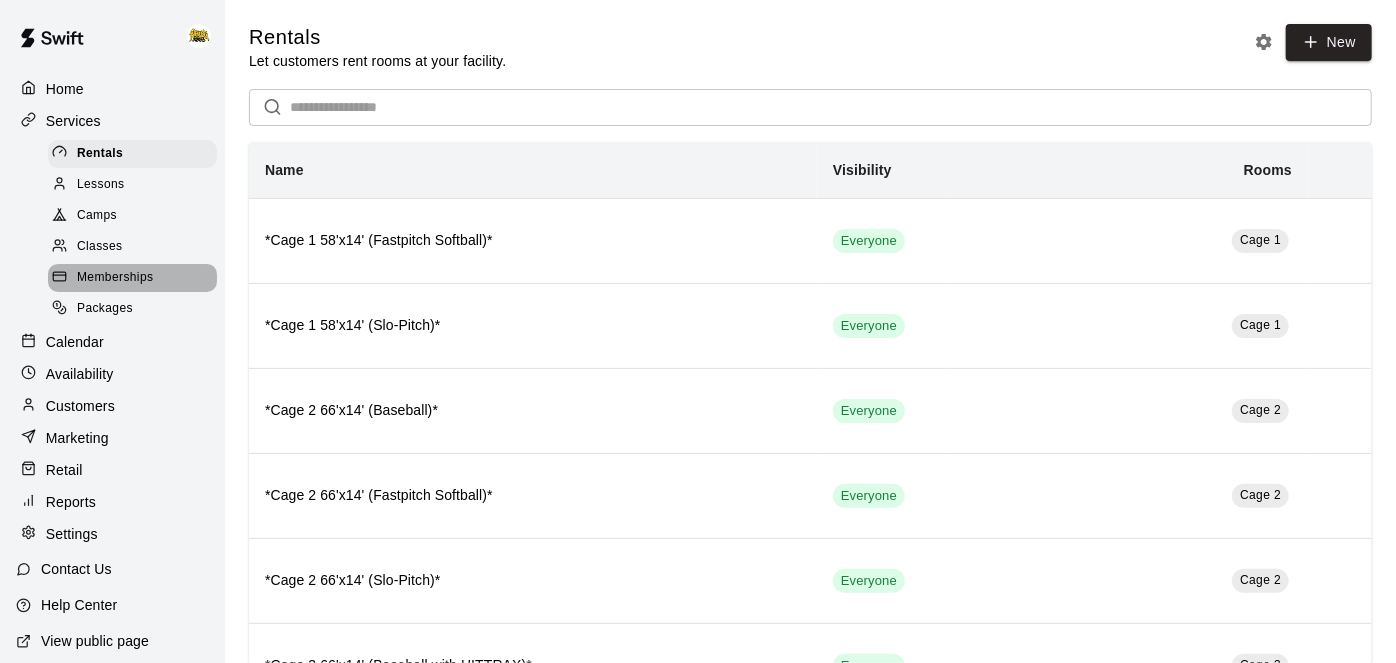 click on "Memberships" at bounding box center (115, 278) 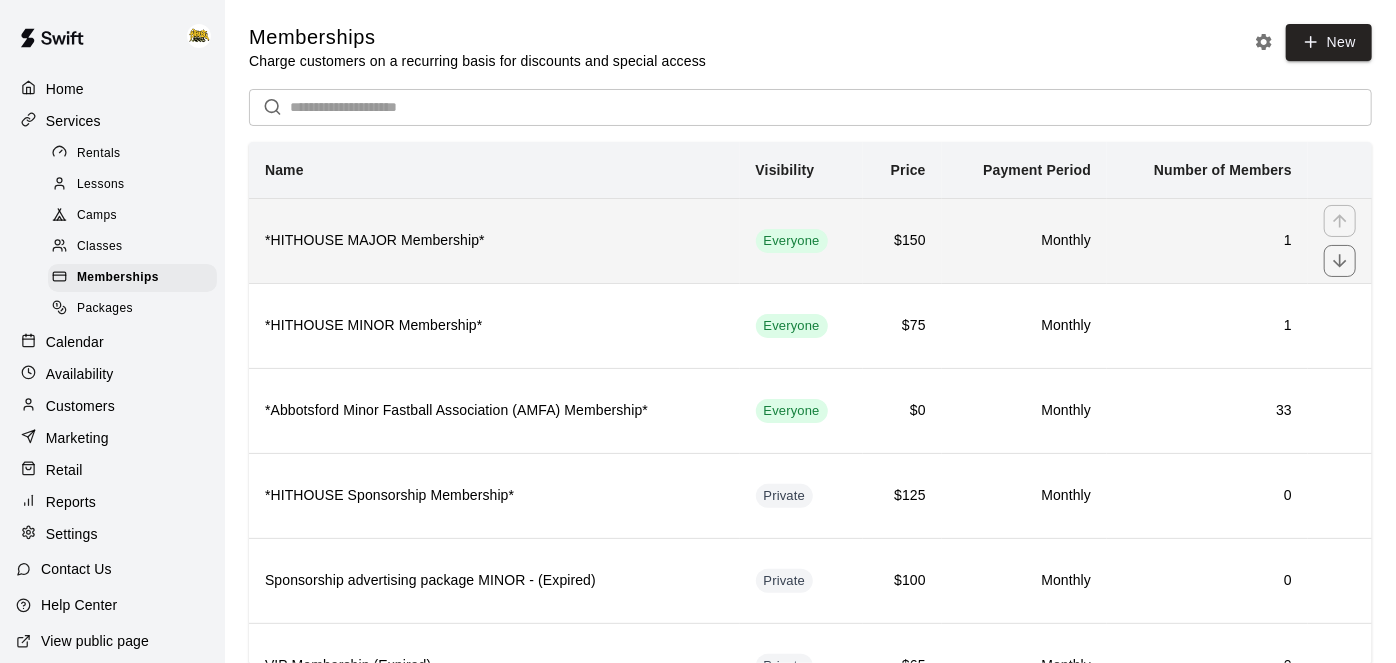click on "*HITHOUSE MAJOR Membership*" at bounding box center [494, 240] 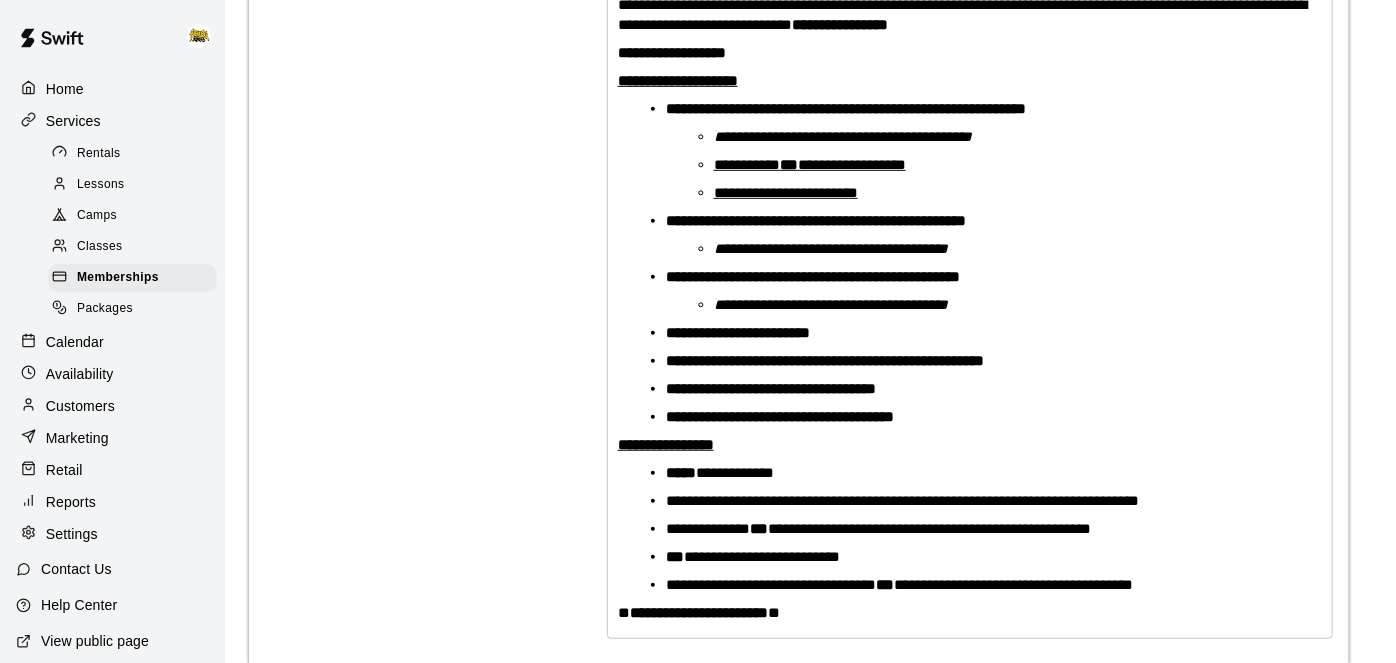 scroll, scrollTop: 488, scrollLeft: 0, axis: vertical 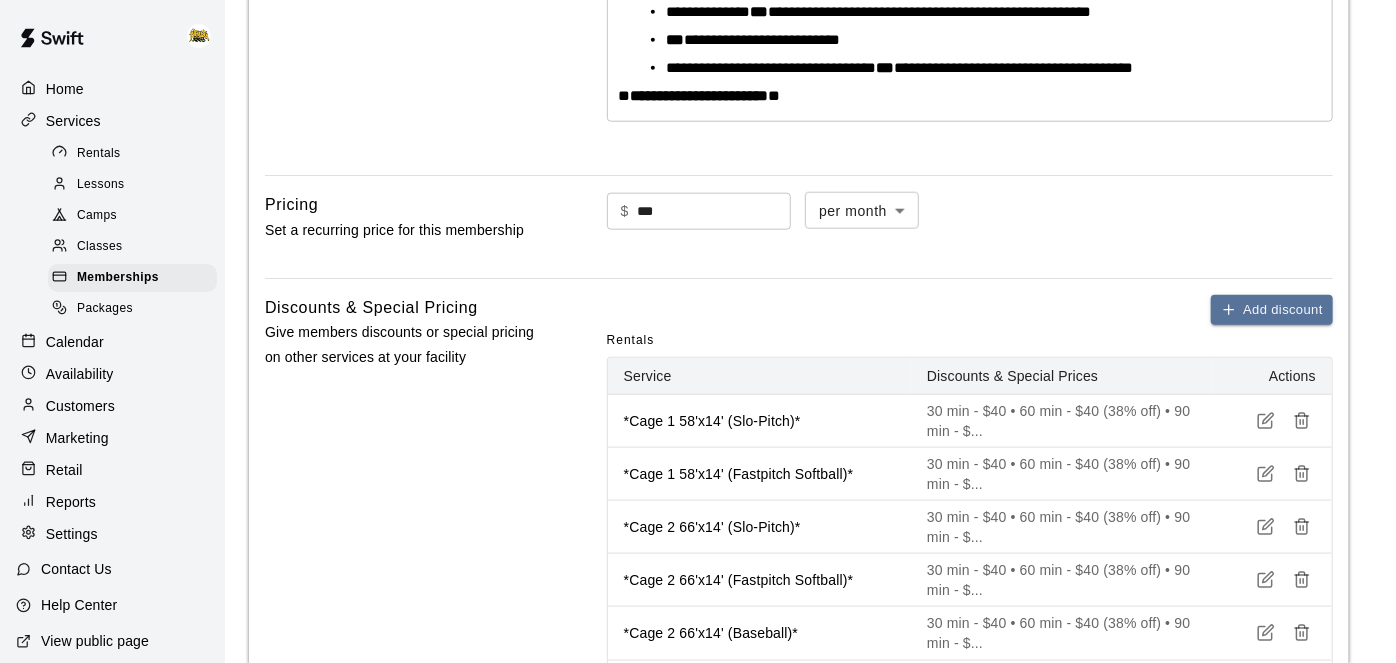 click on "Home" at bounding box center (65, 89) 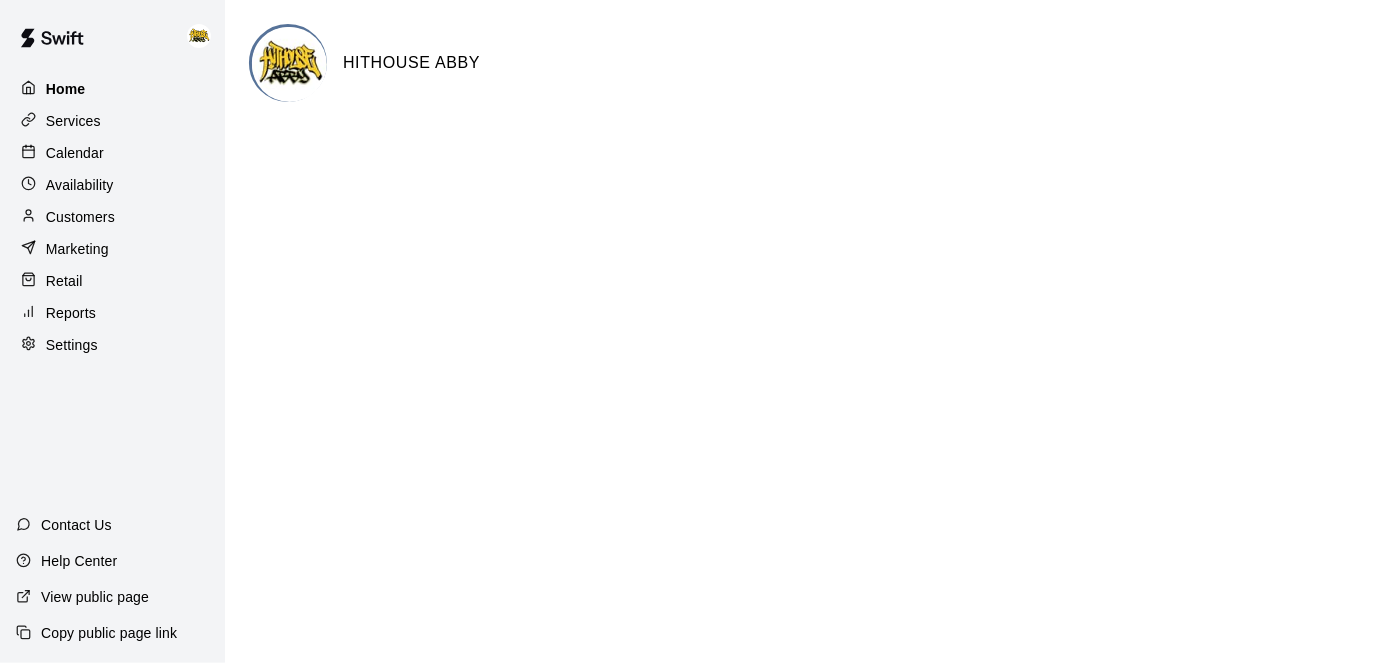 scroll, scrollTop: 0, scrollLeft: 0, axis: both 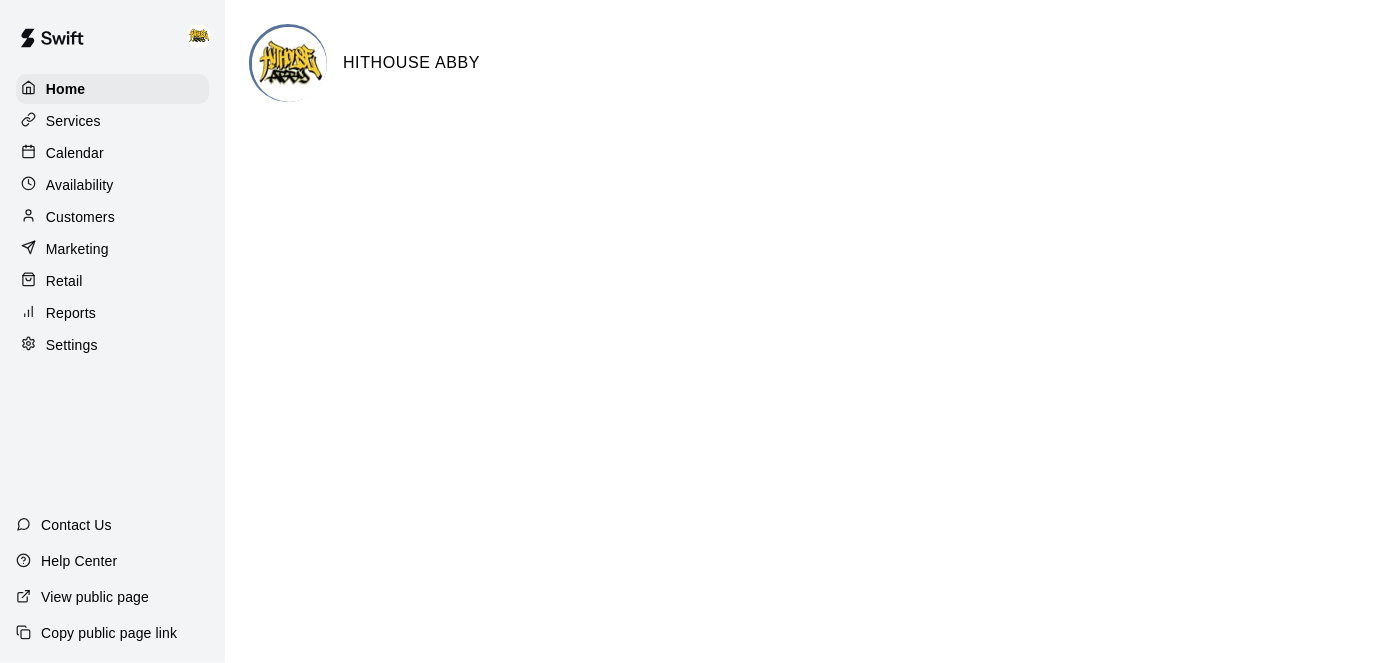 click on "Calendar" at bounding box center [112, 153] 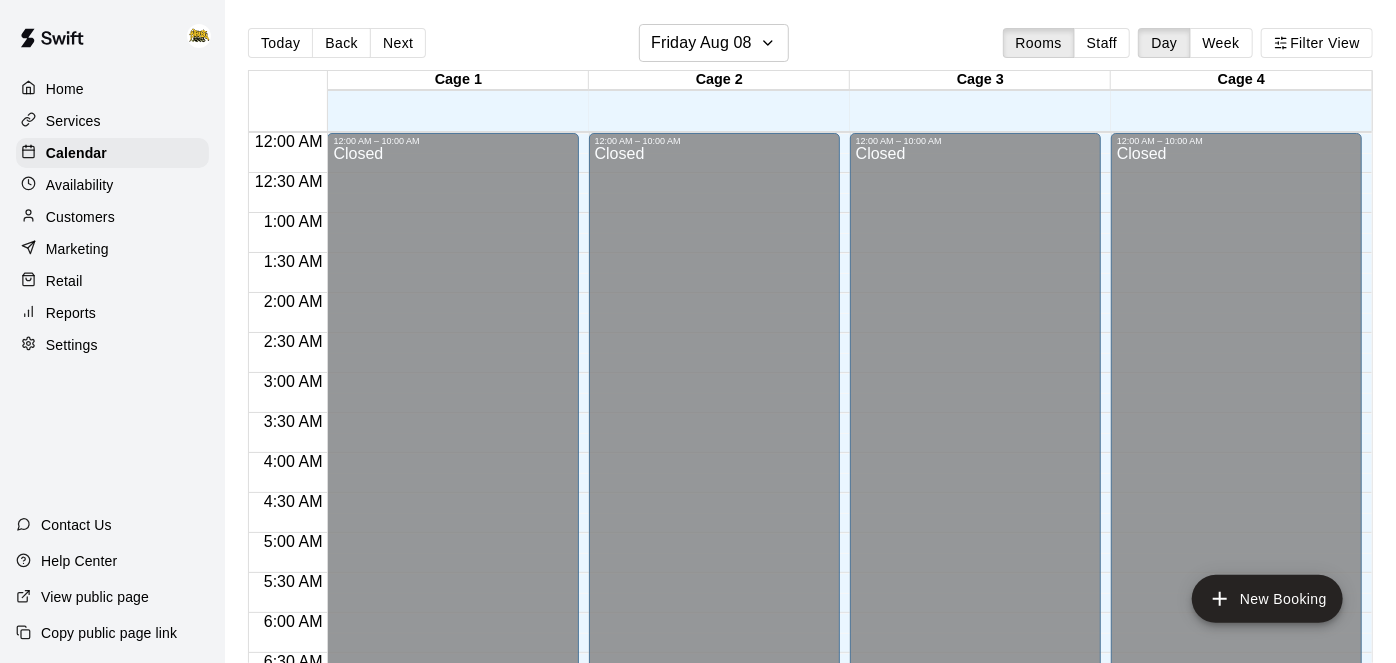 scroll, scrollTop: 1282, scrollLeft: 0, axis: vertical 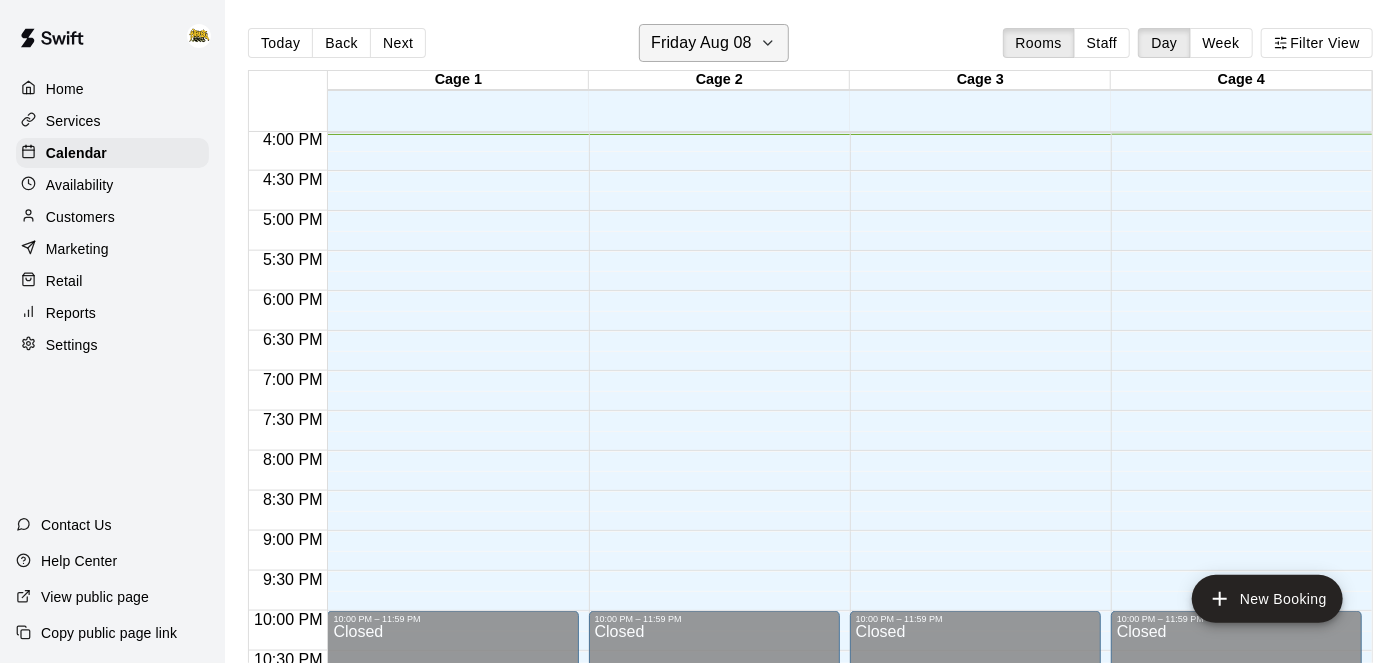 click on "Friday Aug 08" at bounding box center (701, 43) 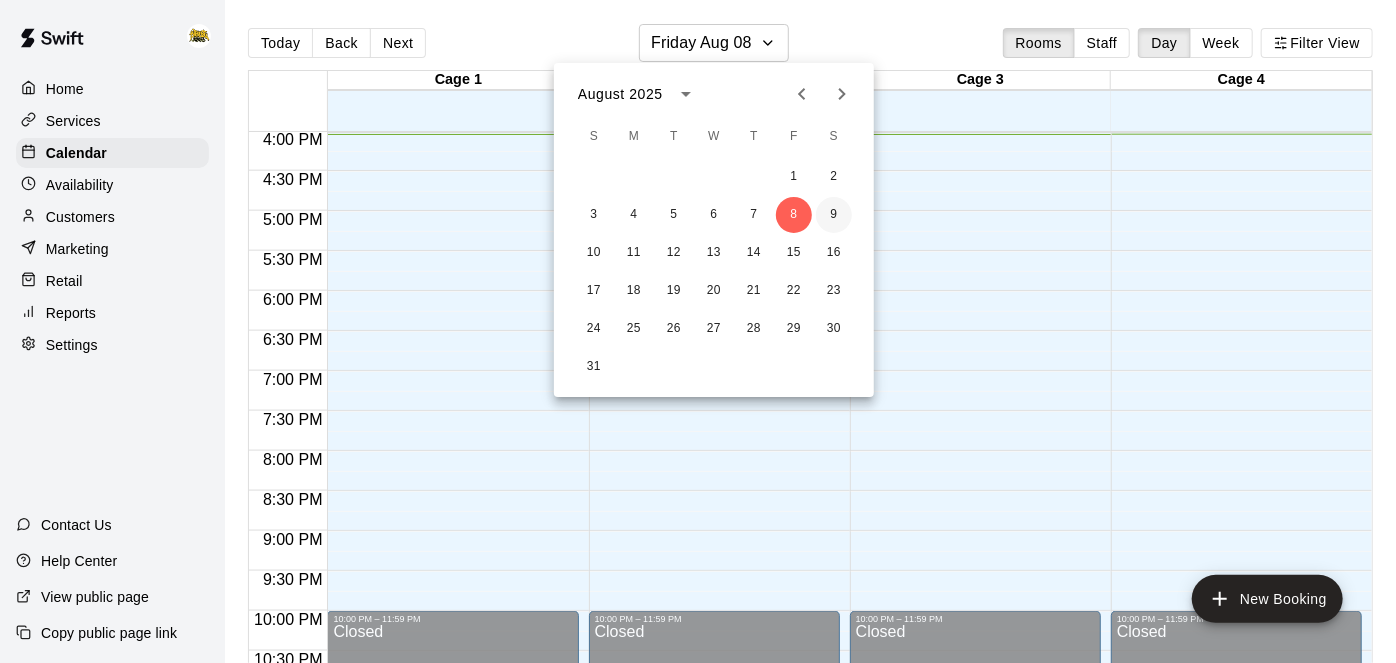 click on "9" at bounding box center (834, 215) 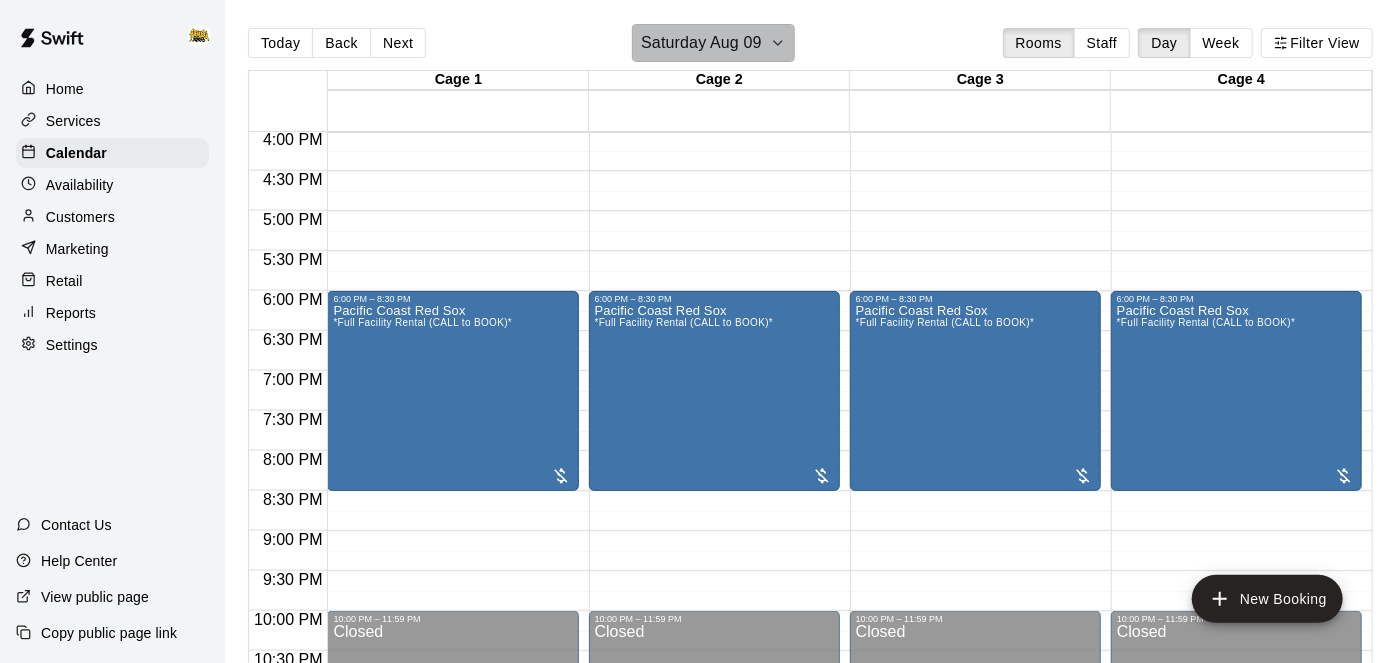 click 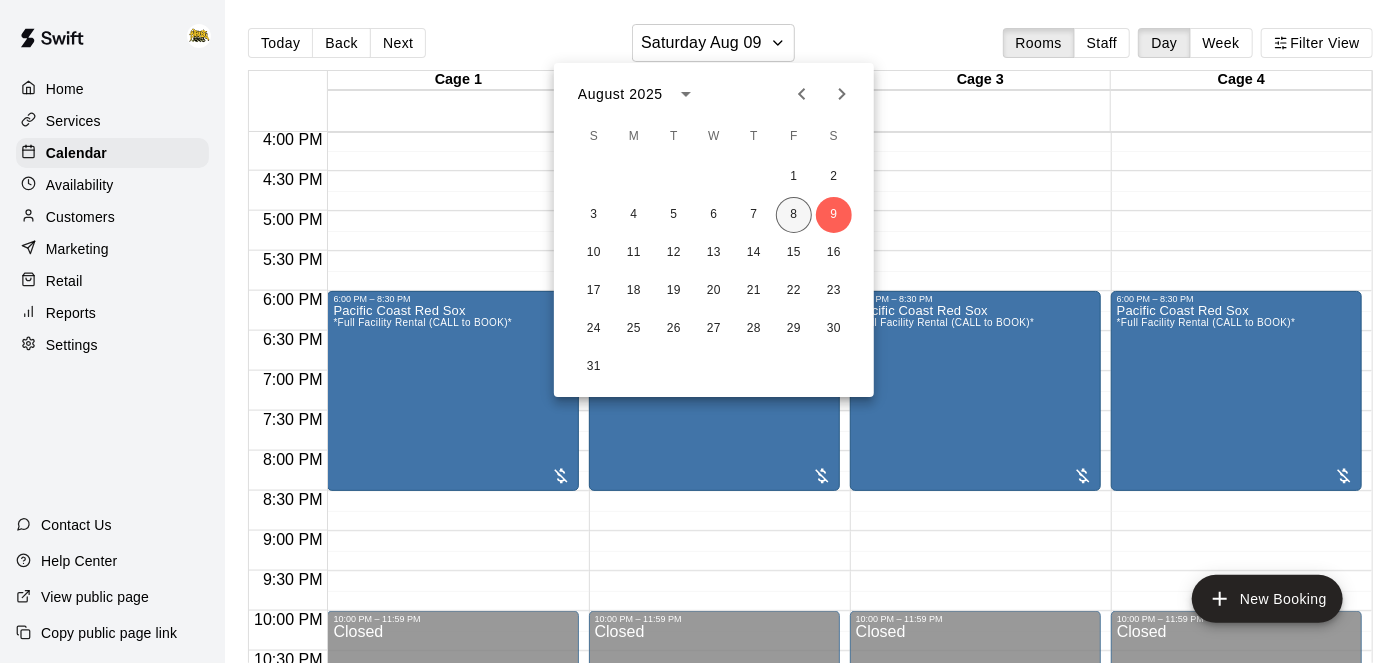 click on "8" at bounding box center [794, 215] 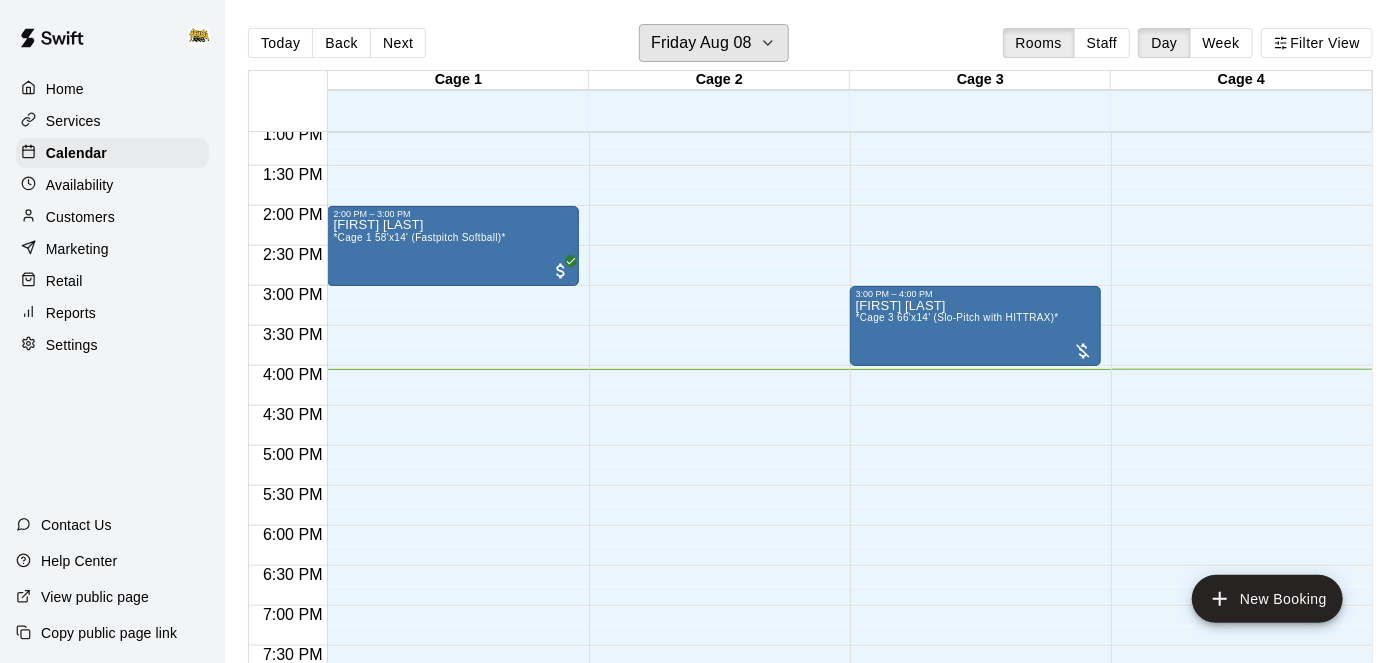 scroll, scrollTop: 1048, scrollLeft: 0, axis: vertical 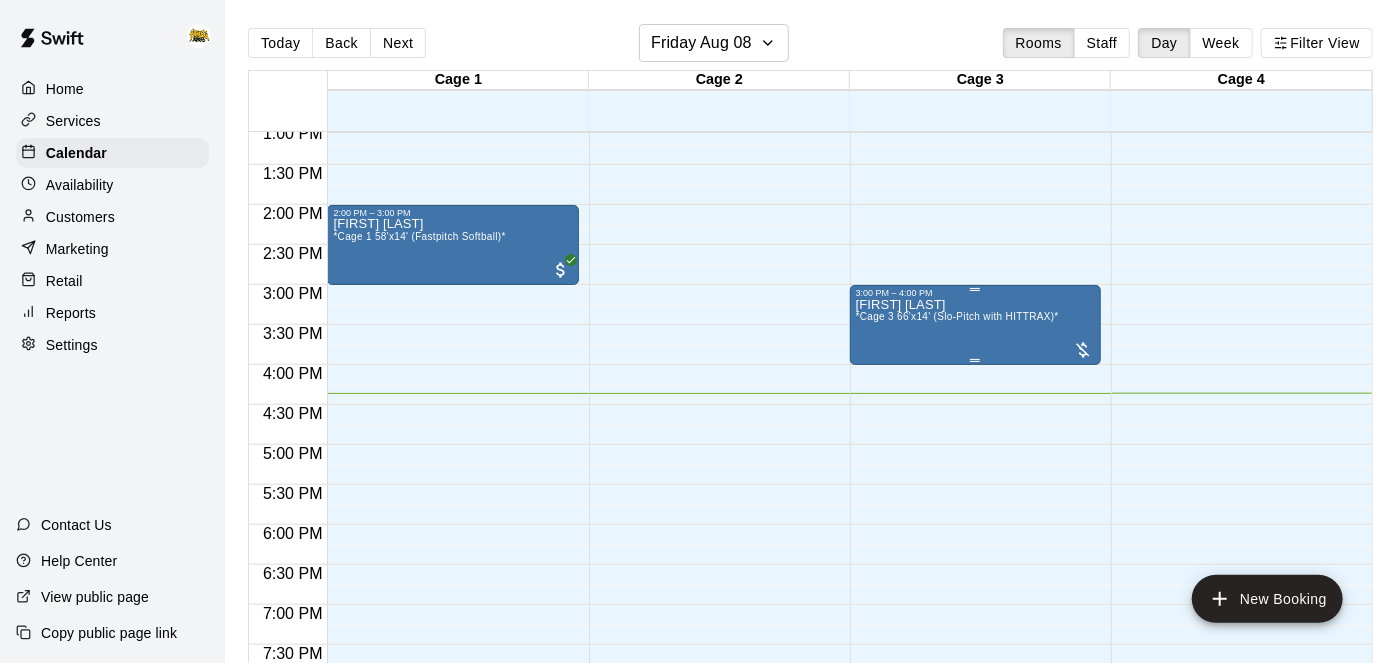 click on "[FIRST] [LAST] *Cage 3 66'x14' (Slo-Pitch with HITTRAX)*" at bounding box center (957, 629) 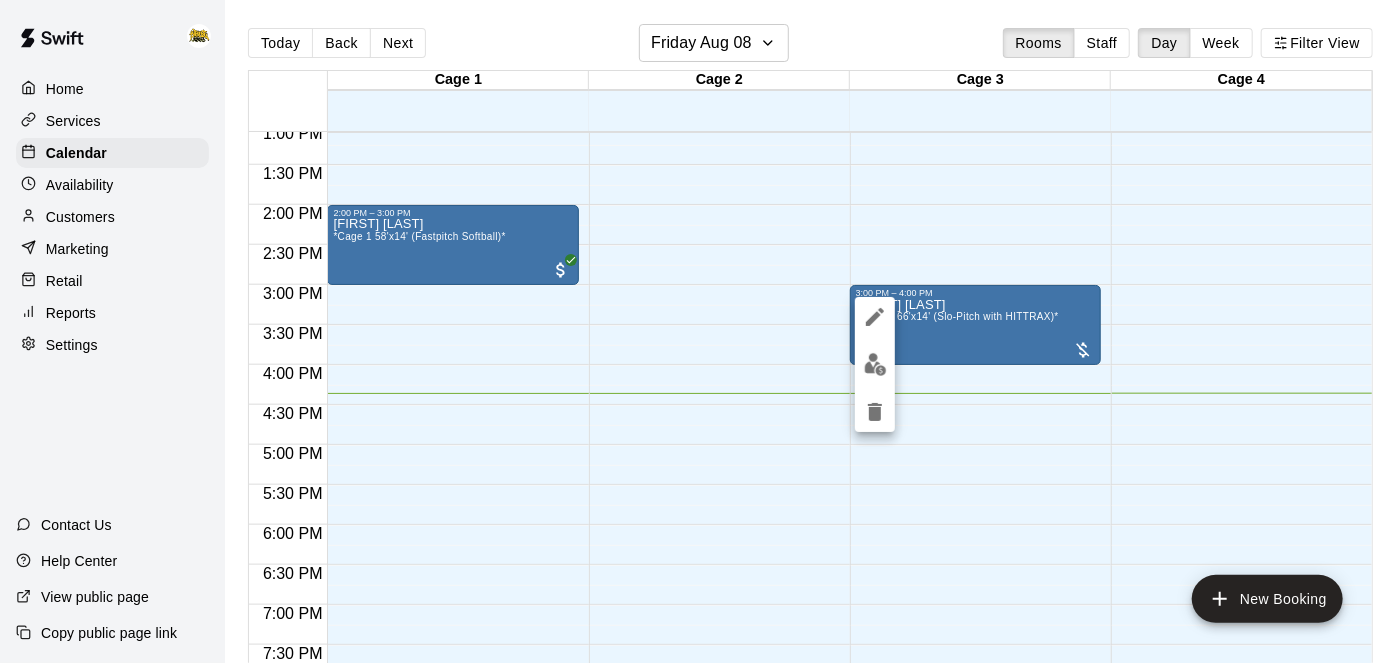 click at bounding box center (698, 331) 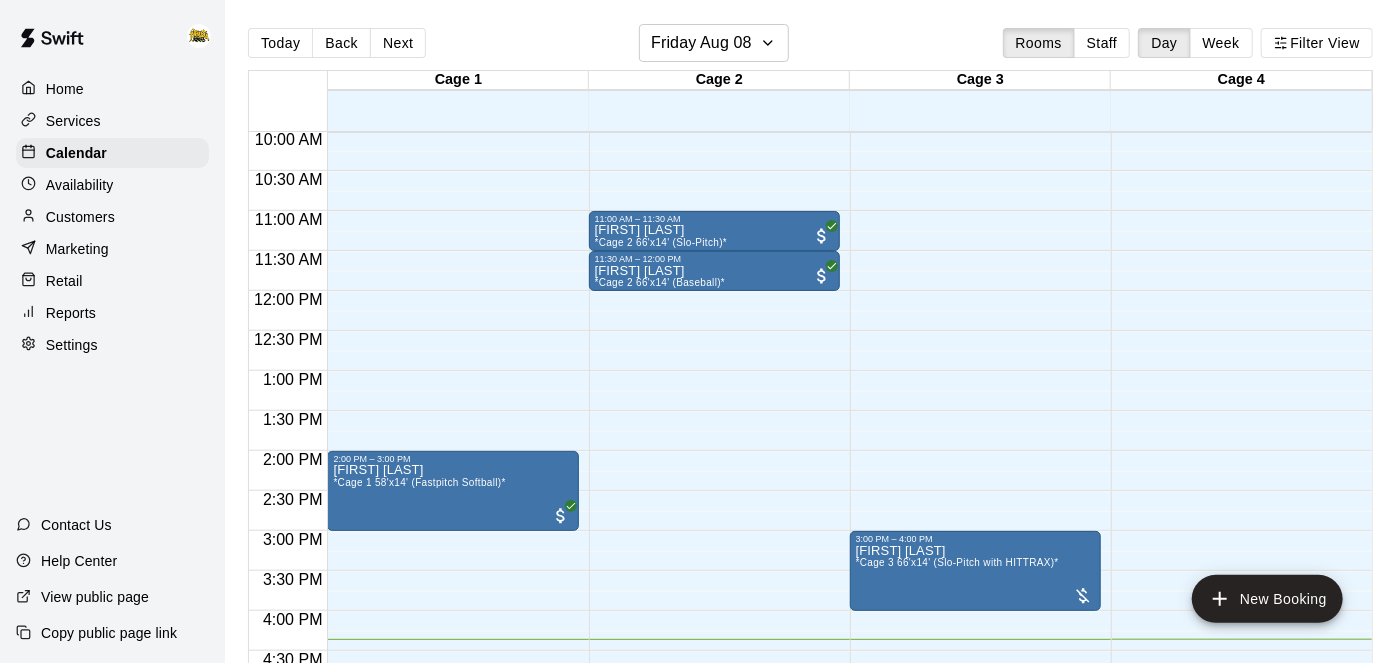 scroll, scrollTop: 804, scrollLeft: 0, axis: vertical 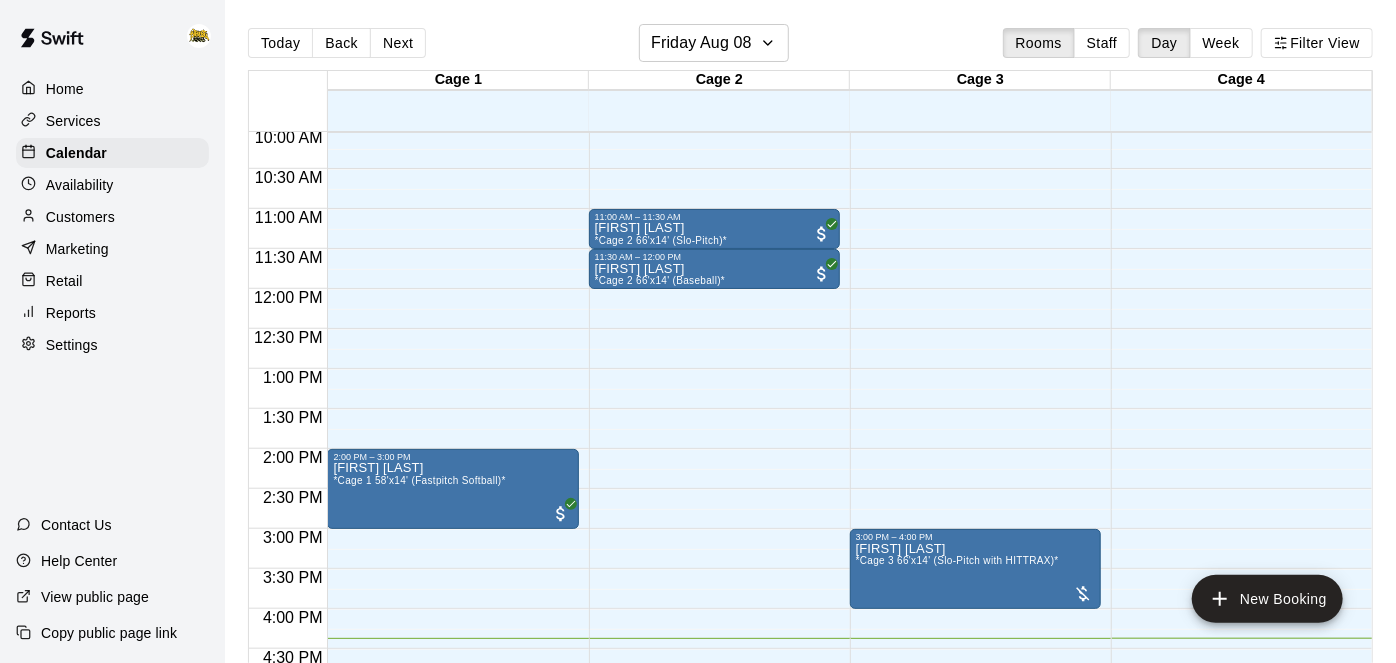 click on "Home" at bounding box center [65, 89] 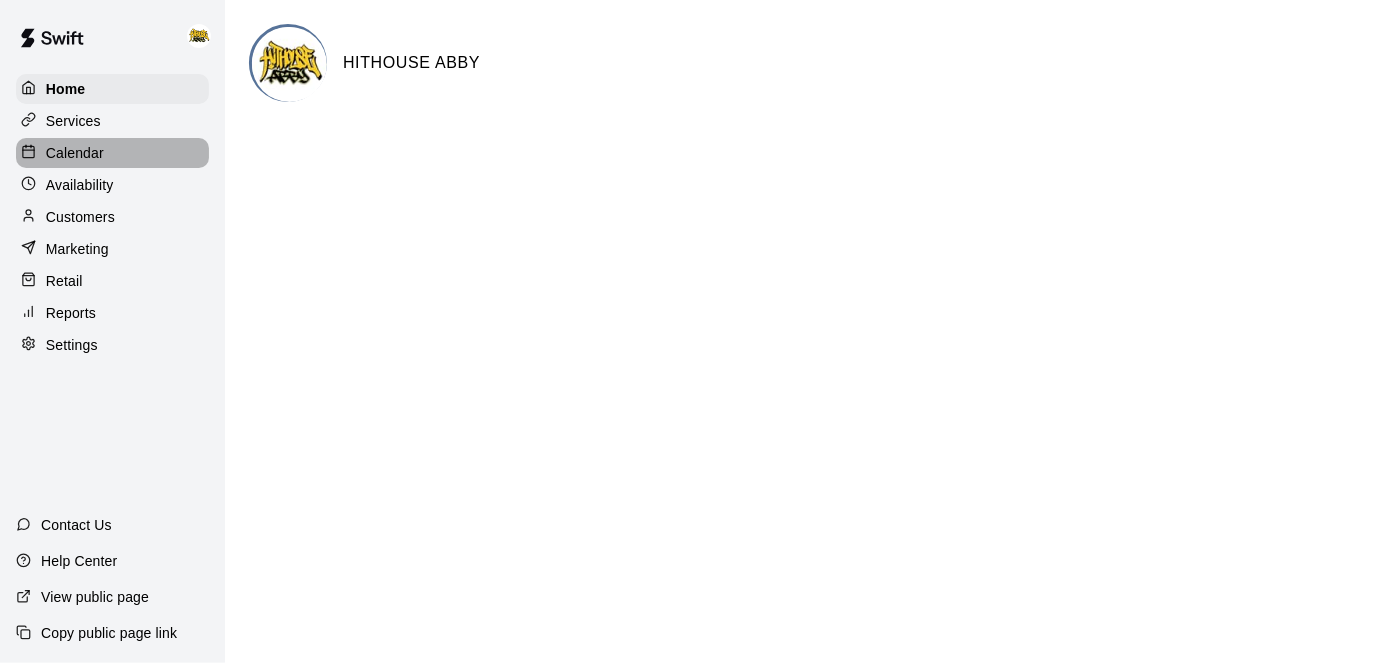 click on "Calendar" at bounding box center [112, 153] 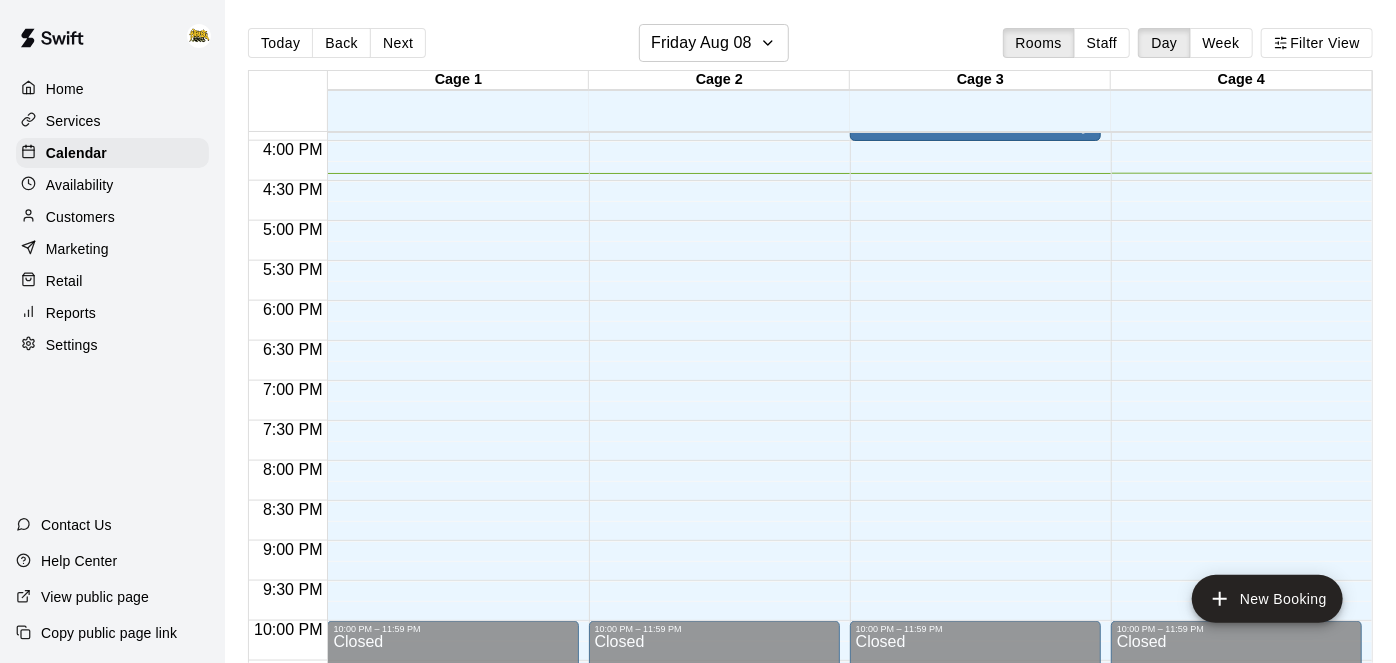 scroll, scrollTop: 1266, scrollLeft: 0, axis: vertical 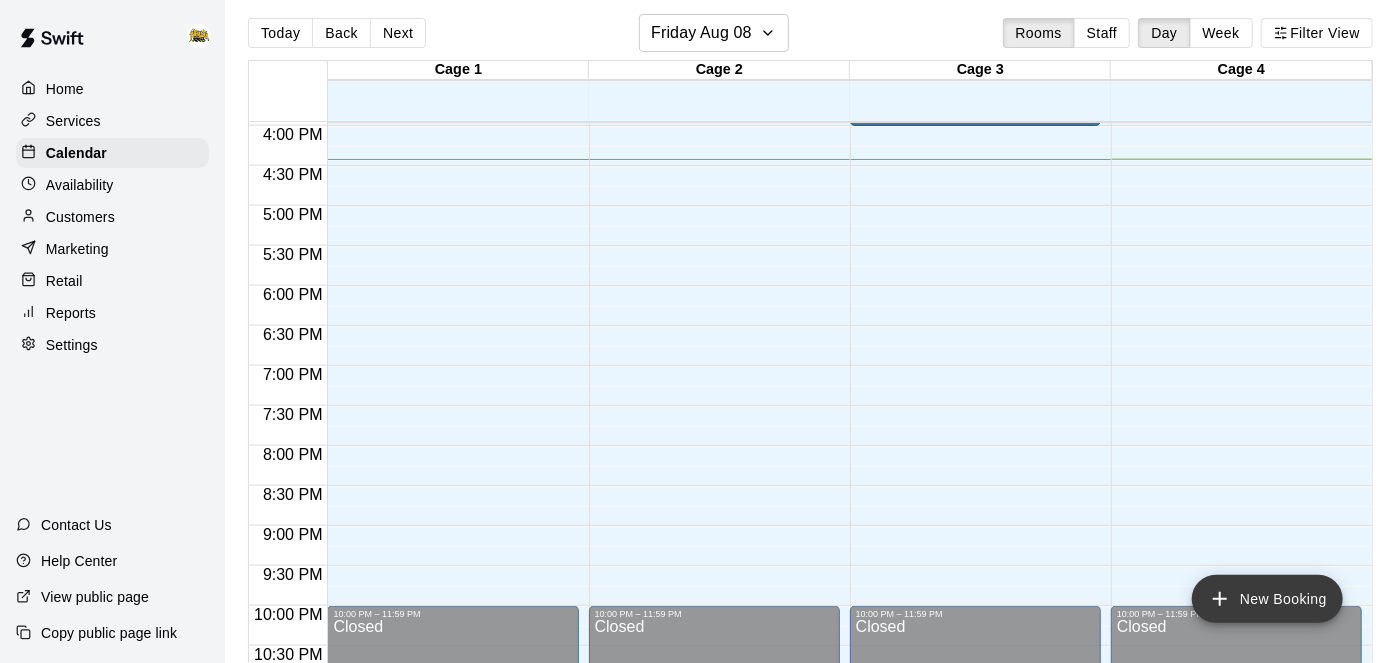 click 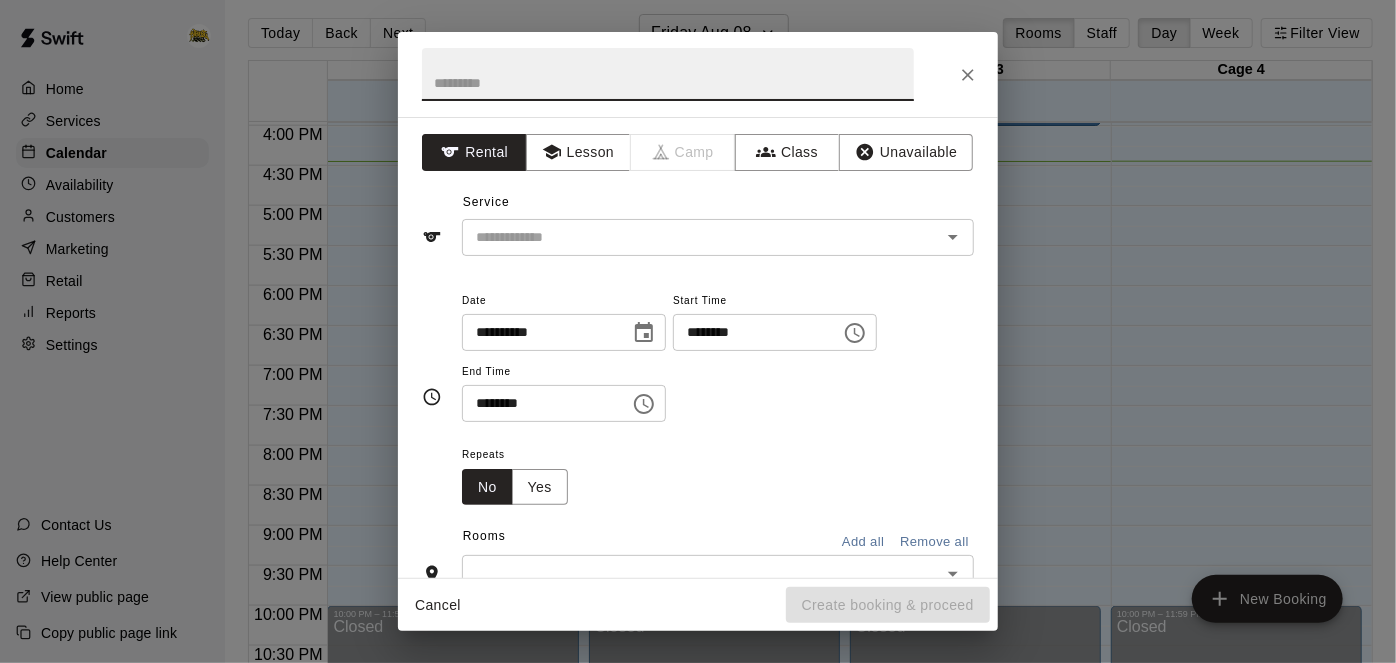 click on "********" at bounding box center [750, 332] 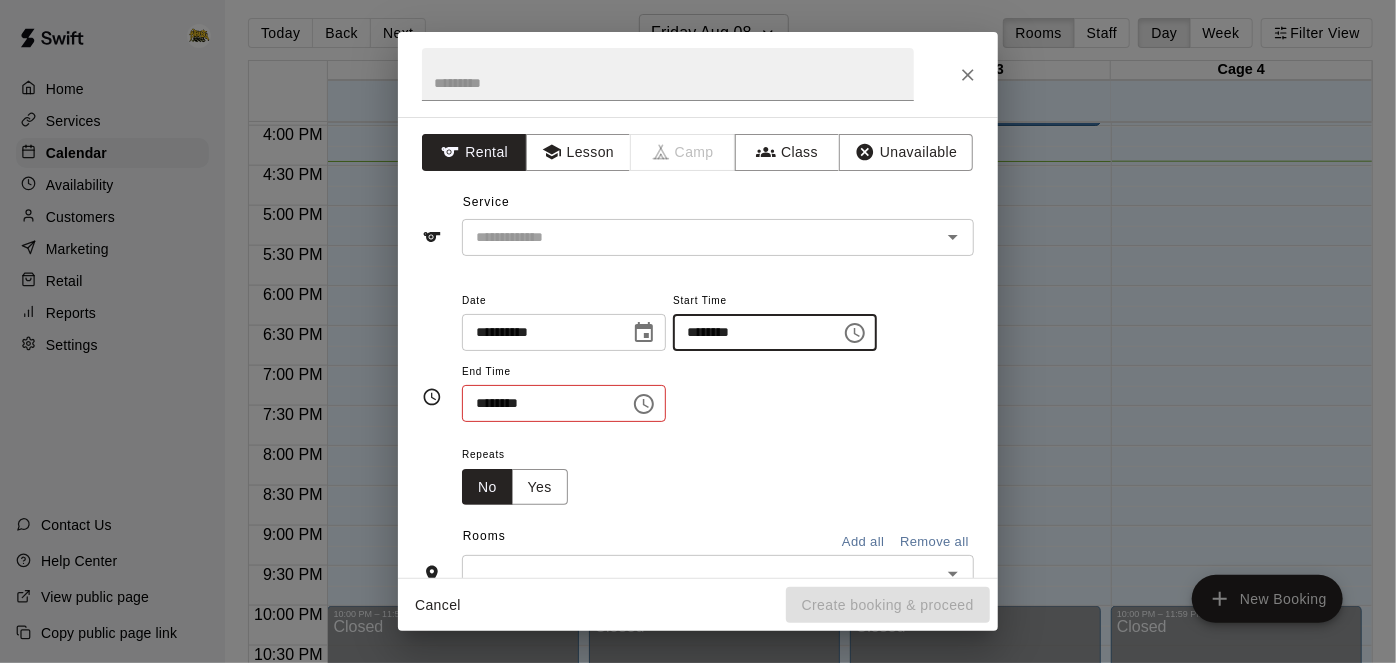 type on "********" 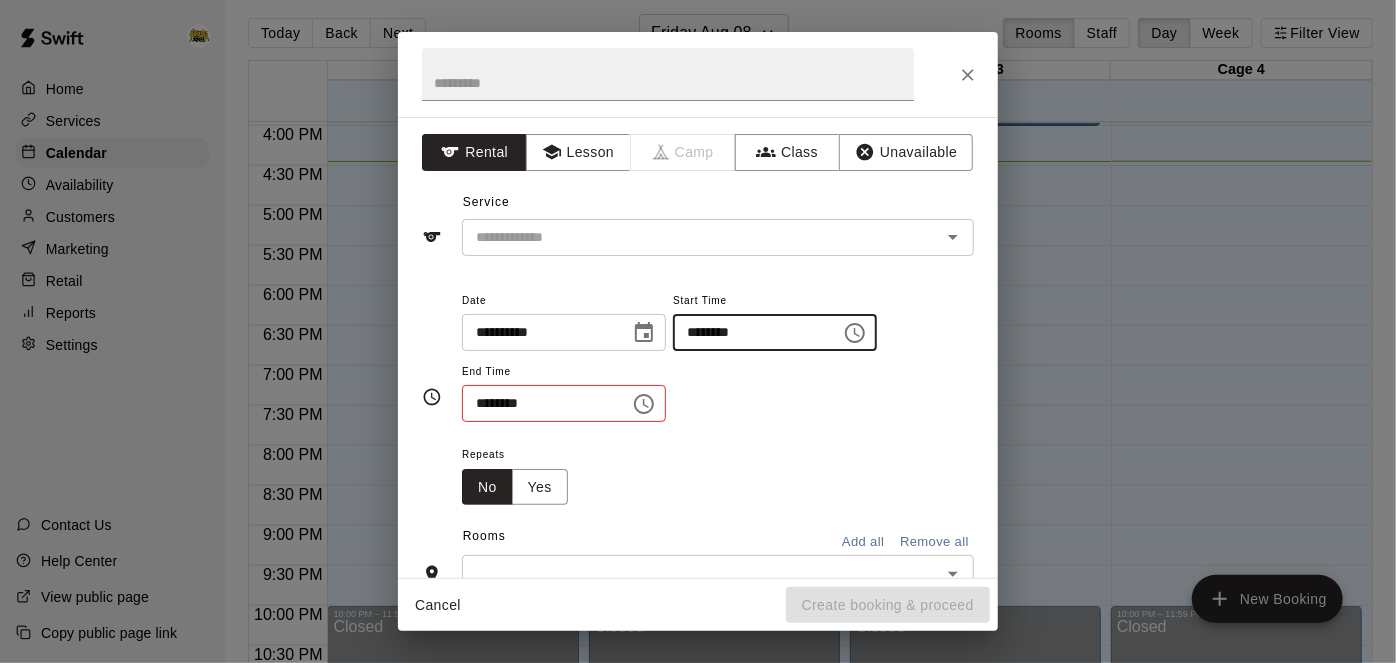 type 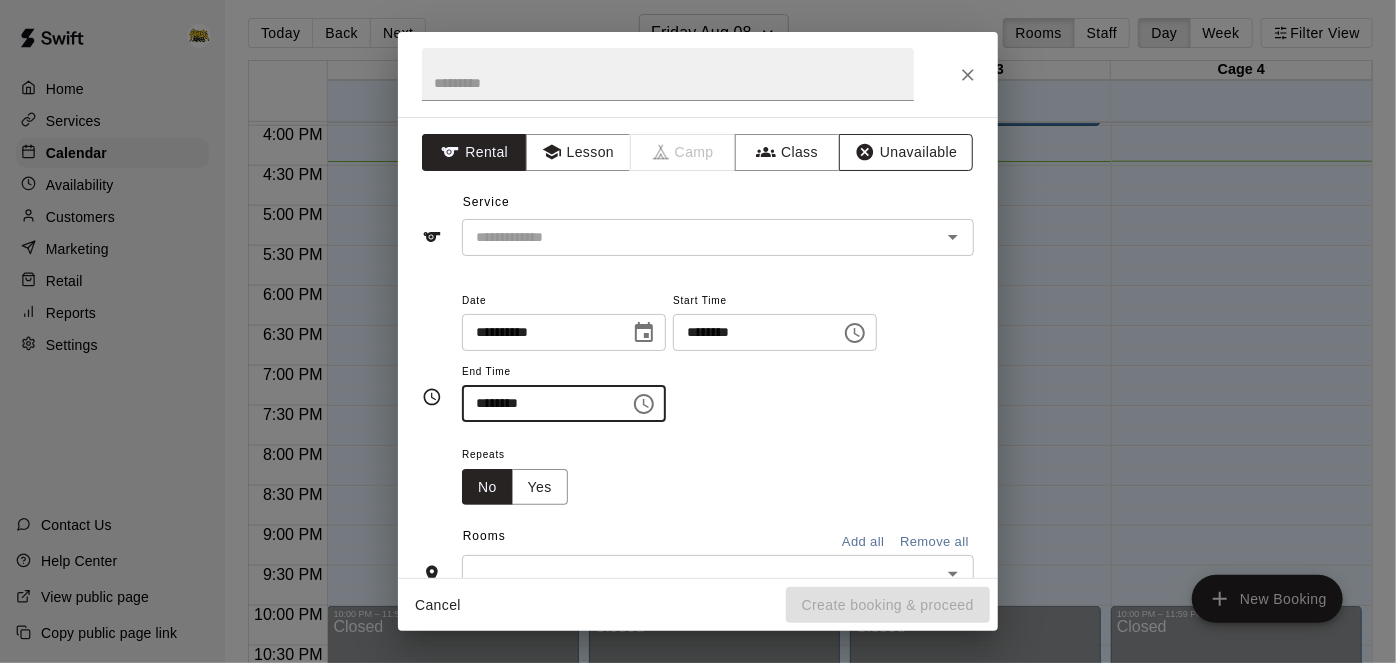 type on "********" 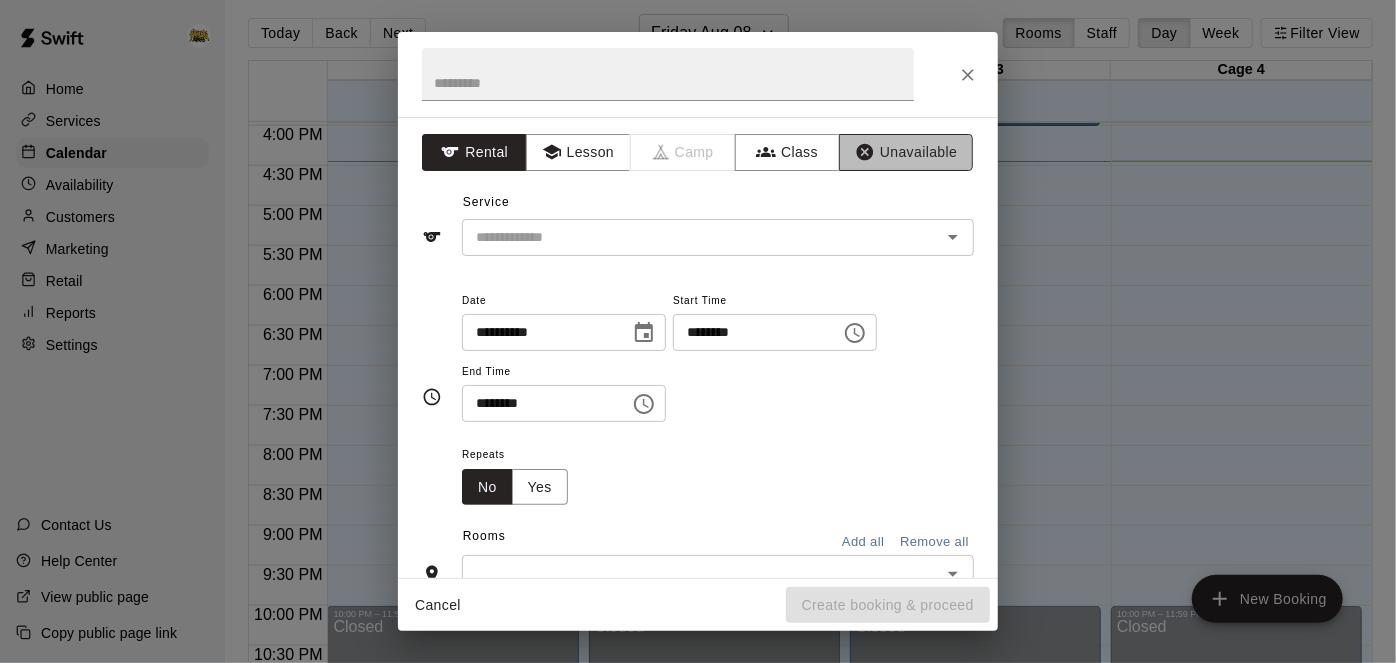 click on "Unavailable" at bounding box center [906, 152] 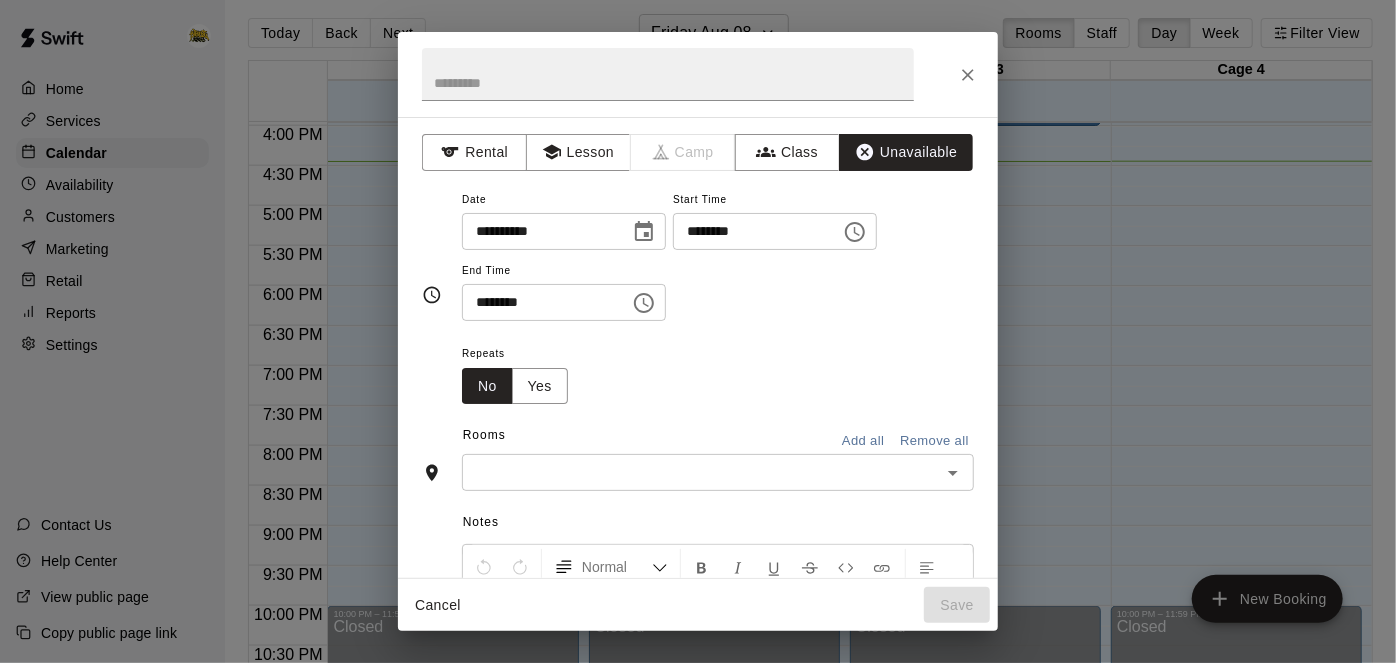 click on "Add all" at bounding box center [863, 441] 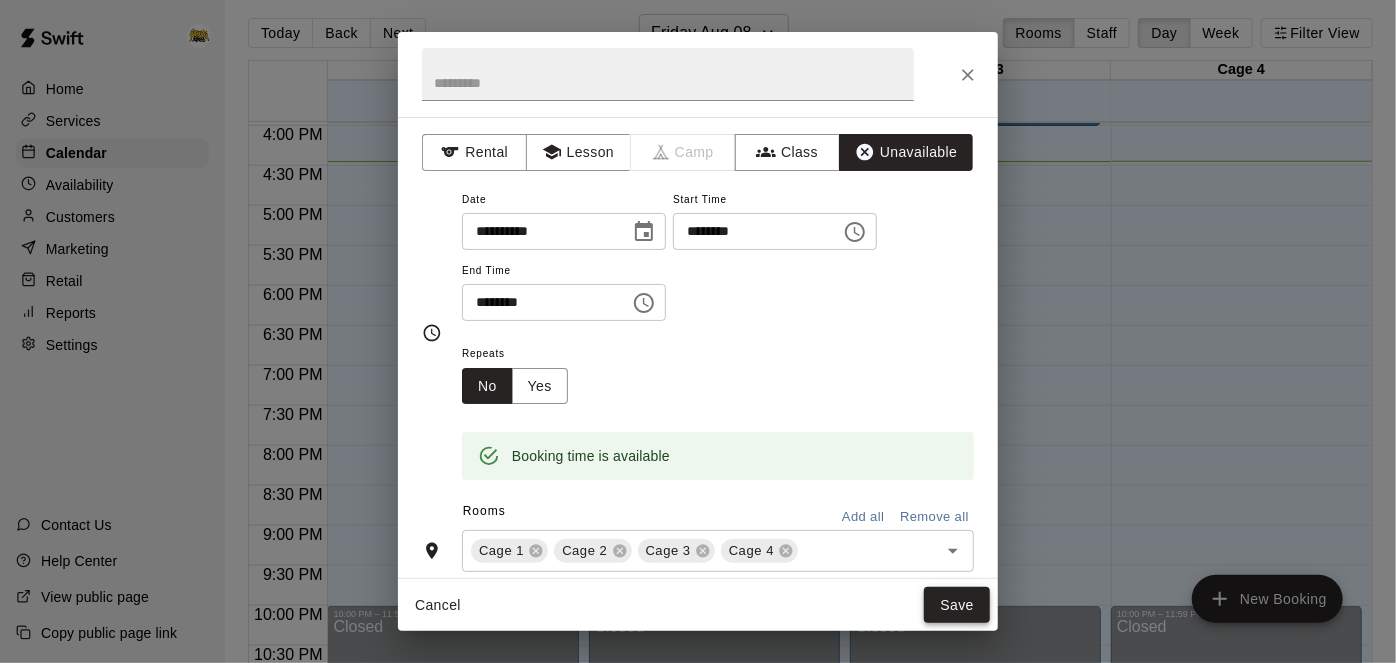click on "Save" at bounding box center (957, 605) 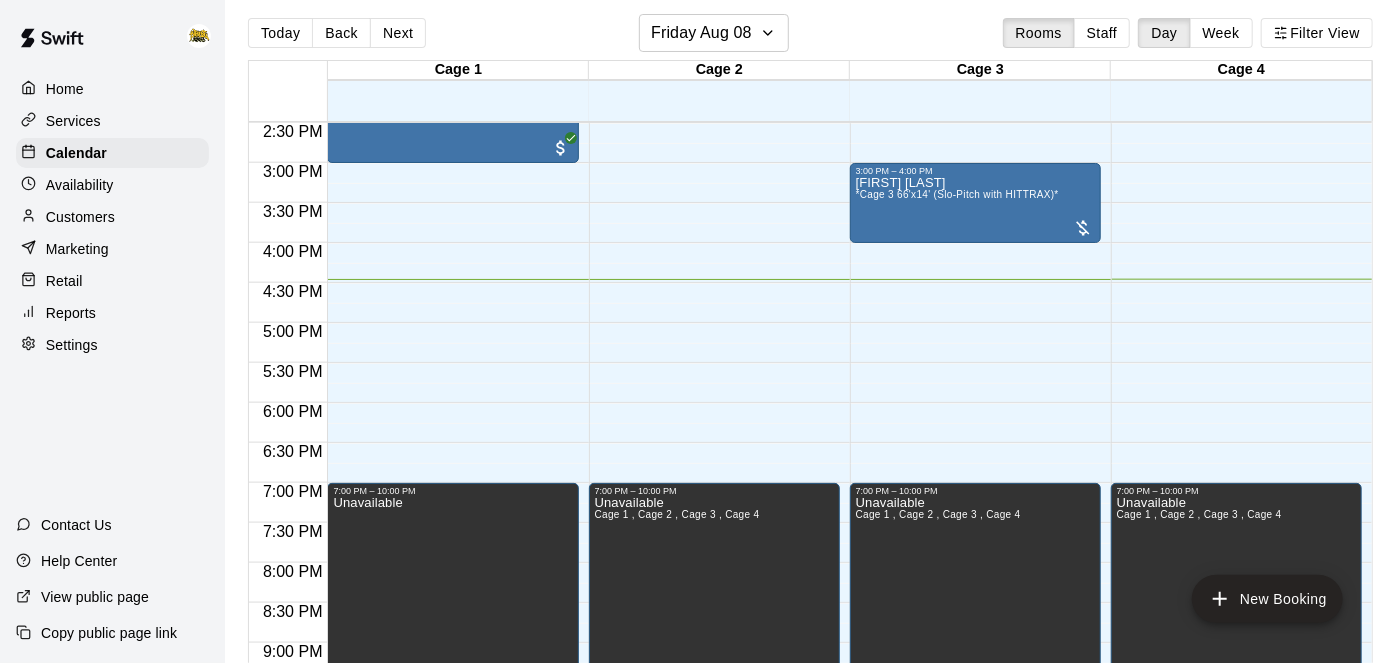 scroll, scrollTop: 1167, scrollLeft: 0, axis: vertical 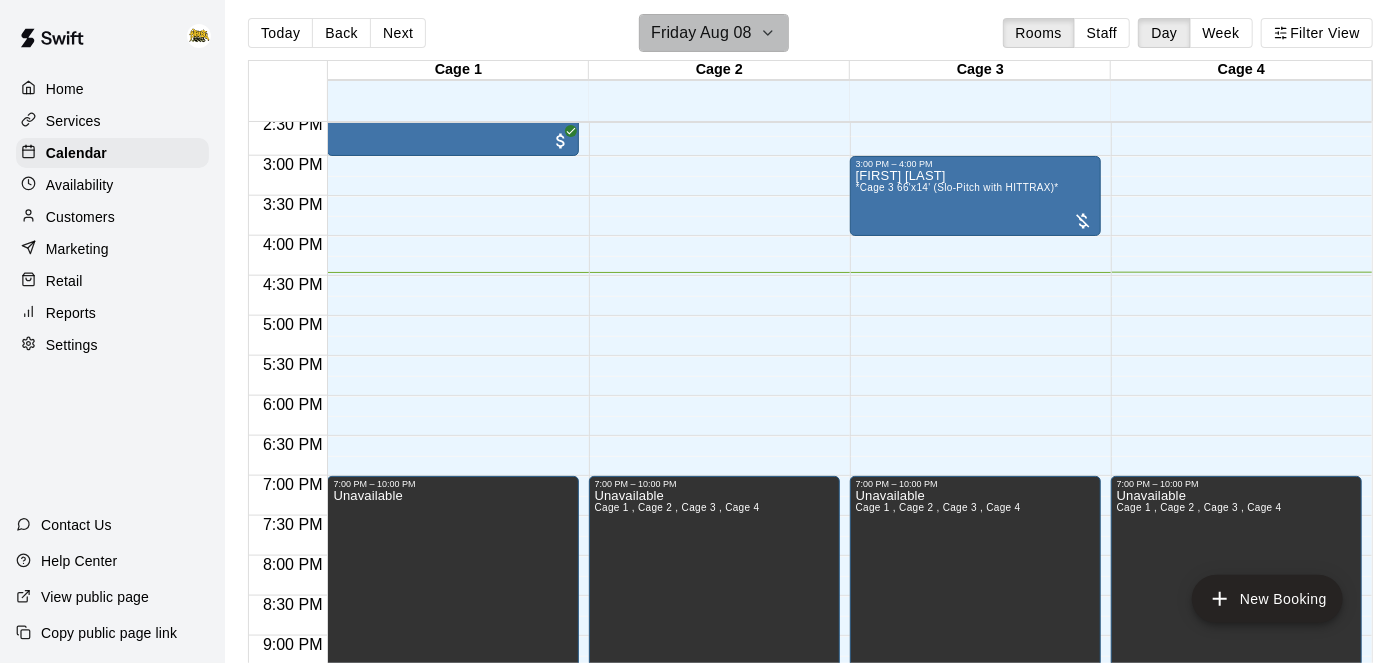 click on "Friday Aug 08" at bounding box center (714, 33) 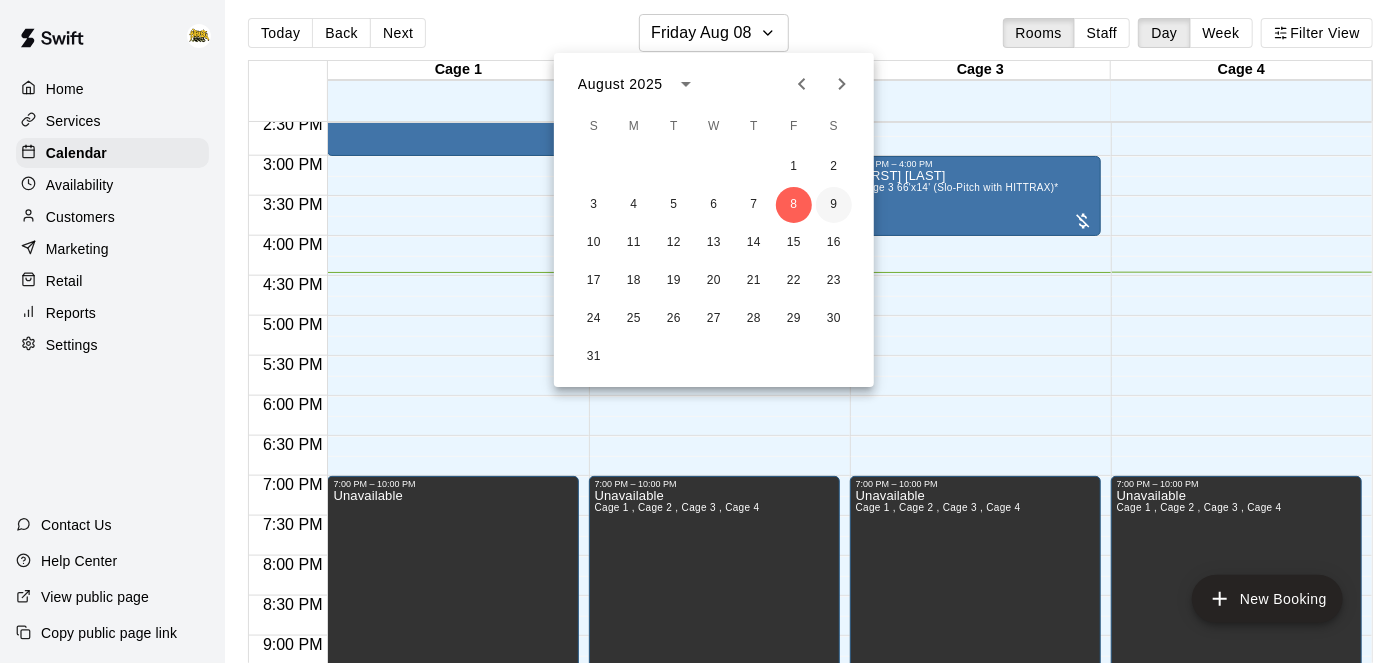 click on "9" at bounding box center [834, 205] 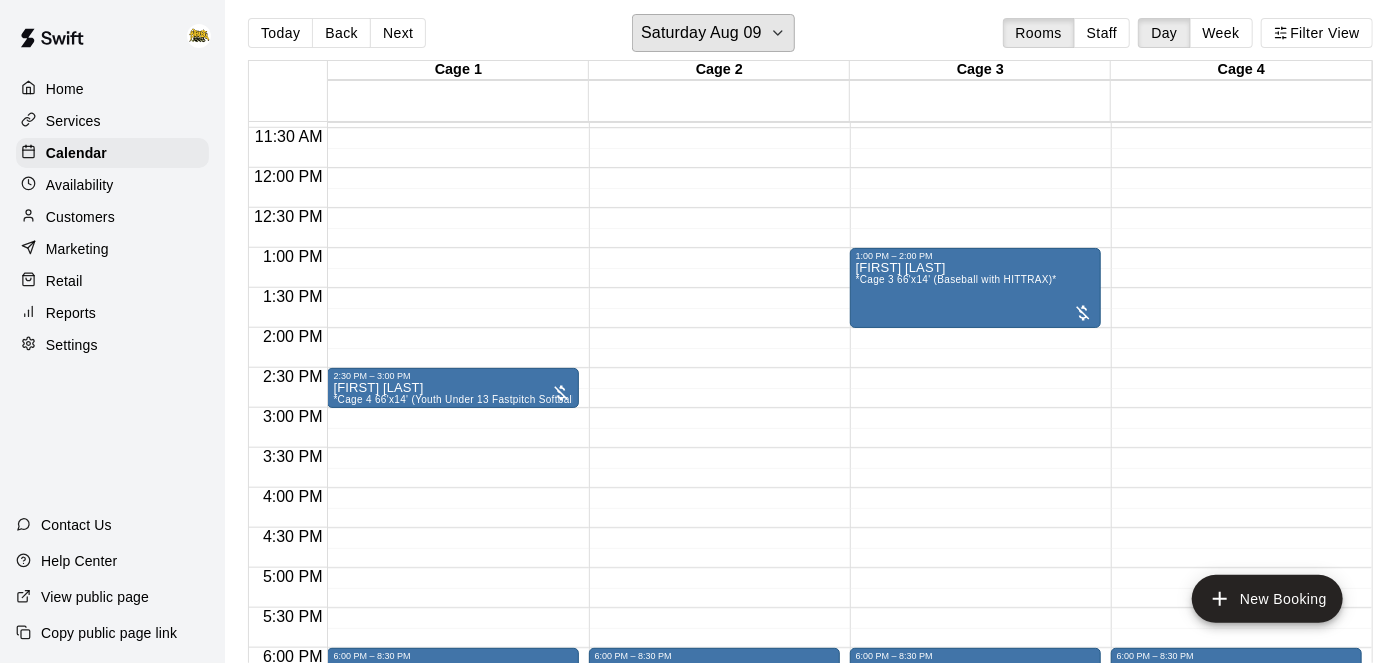 scroll, scrollTop: 915, scrollLeft: 0, axis: vertical 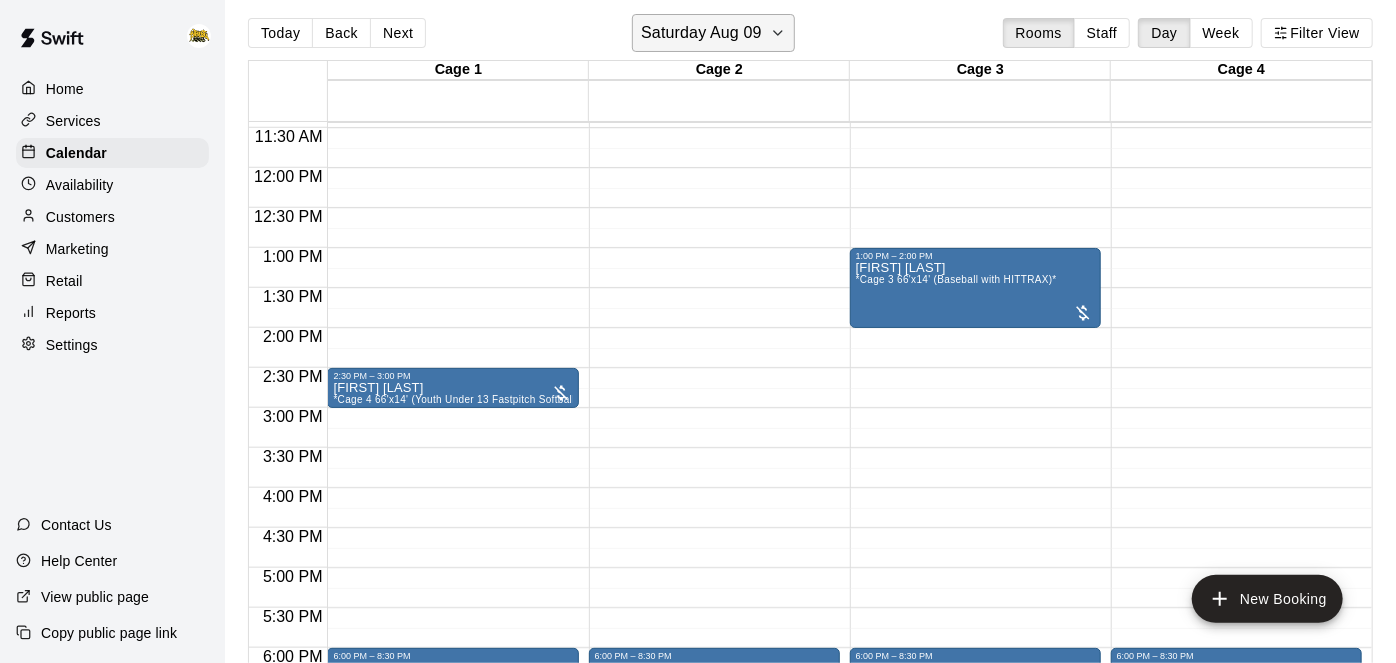 click on "Saturday Aug 09" at bounding box center (713, 33) 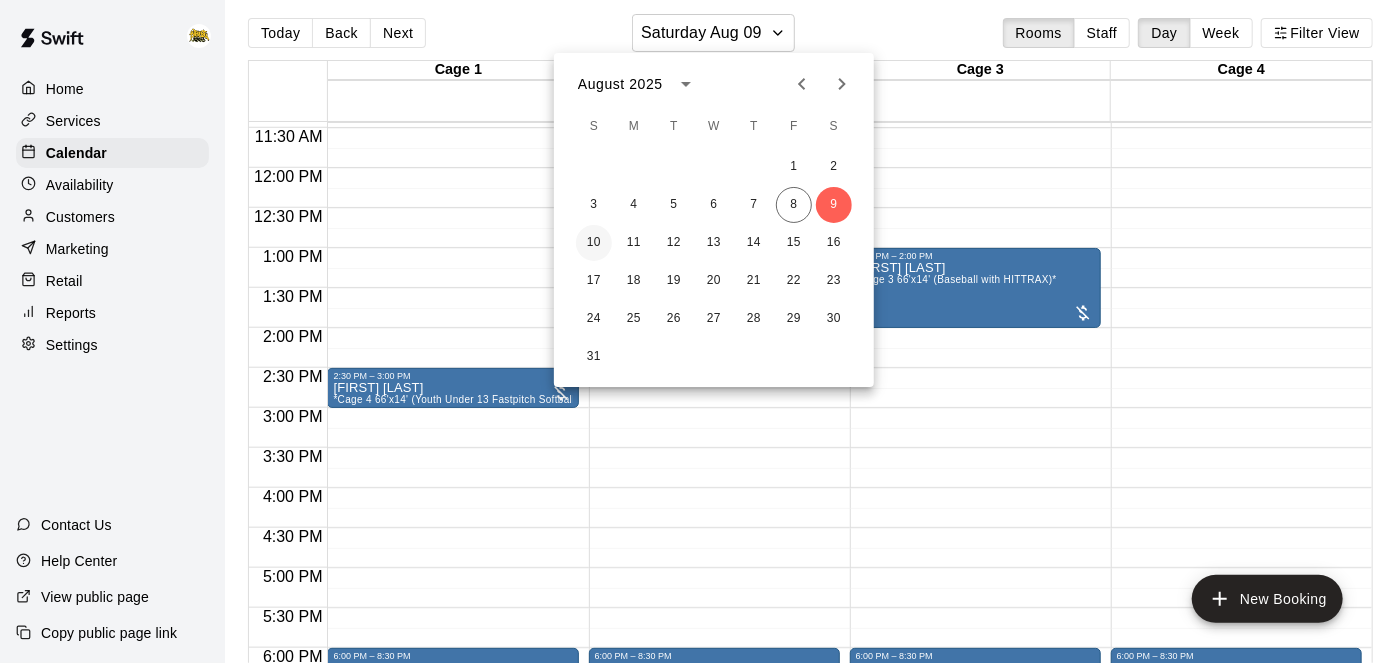 click on "10" at bounding box center (594, 243) 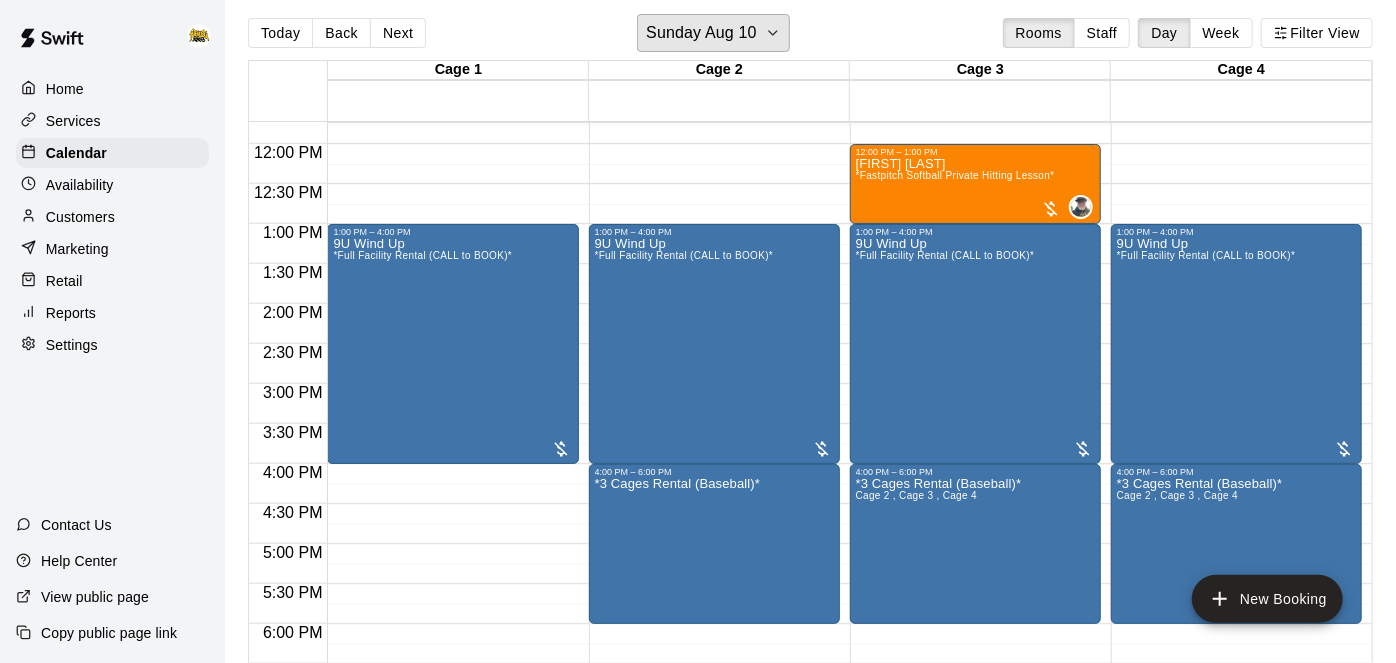 scroll, scrollTop: 958, scrollLeft: 0, axis: vertical 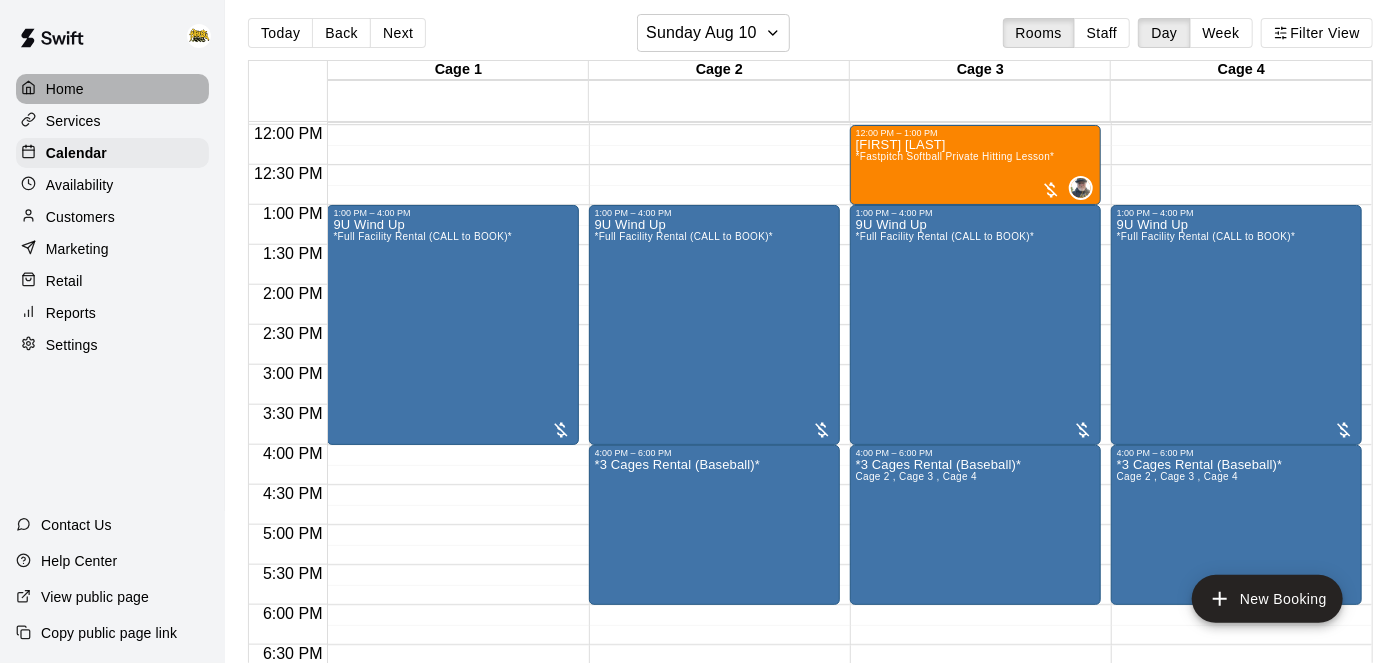 click on "Home" at bounding box center (65, 89) 